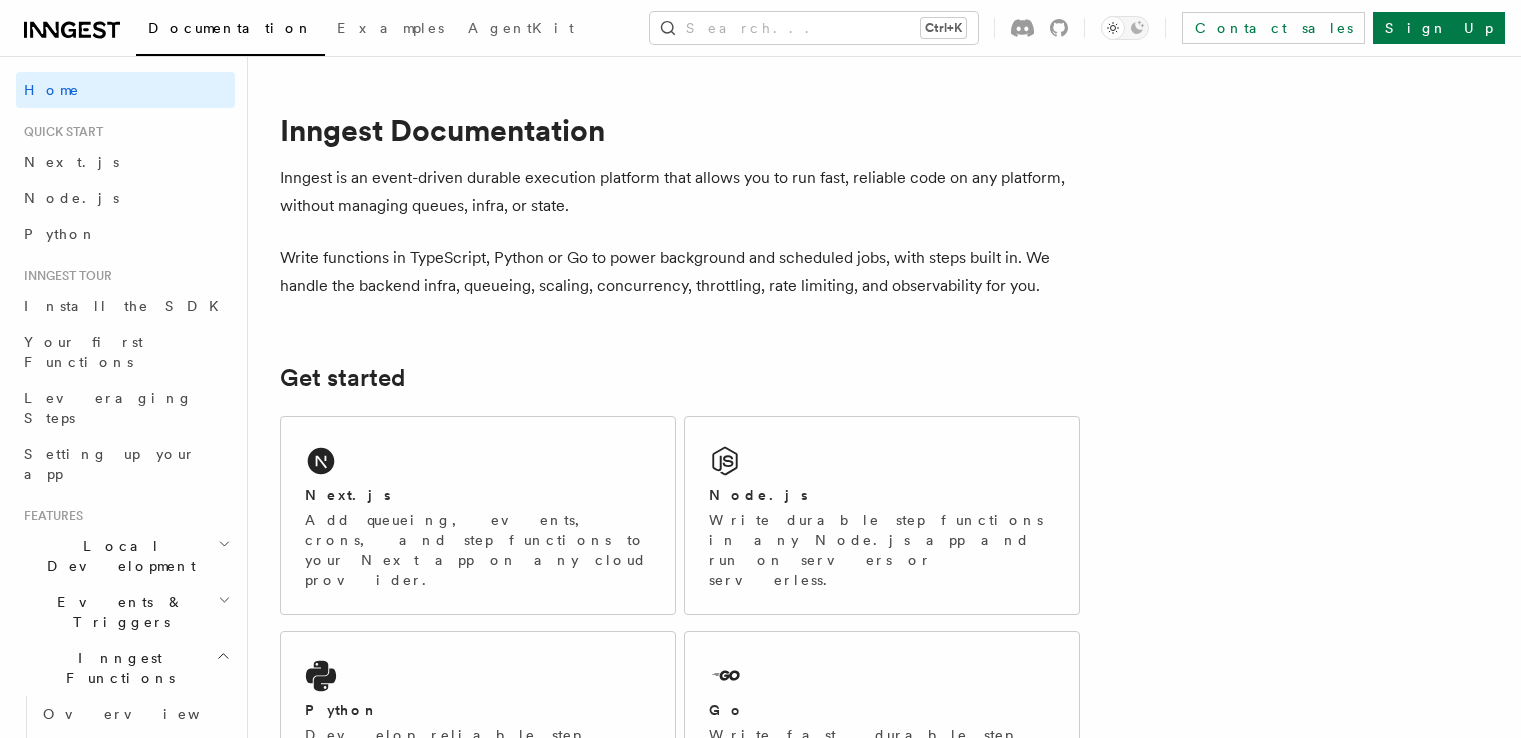 scroll, scrollTop: 0, scrollLeft: 0, axis: both 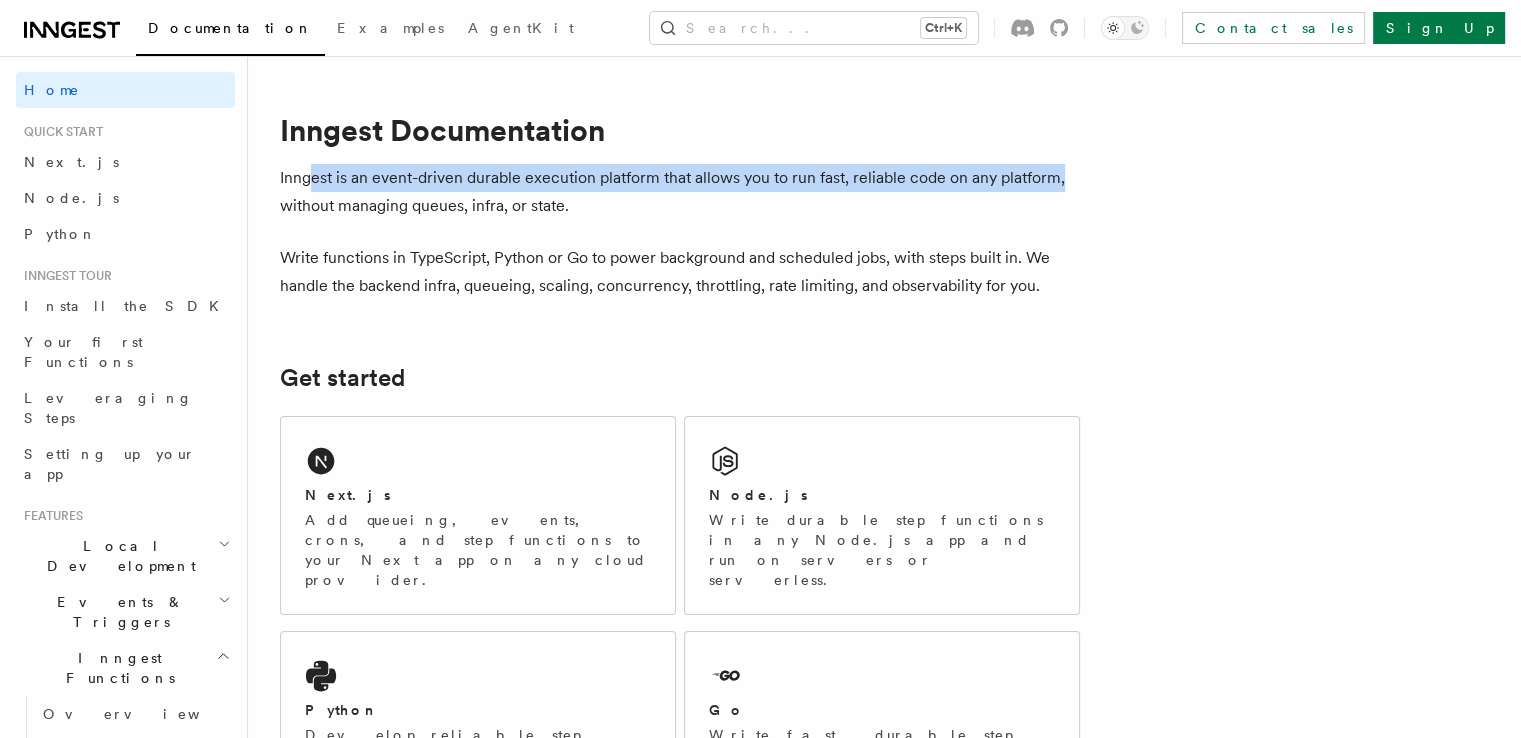 drag, startPoint x: 332, startPoint y: 178, endPoint x: 1089, endPoint y: 168, distance: 757.06604 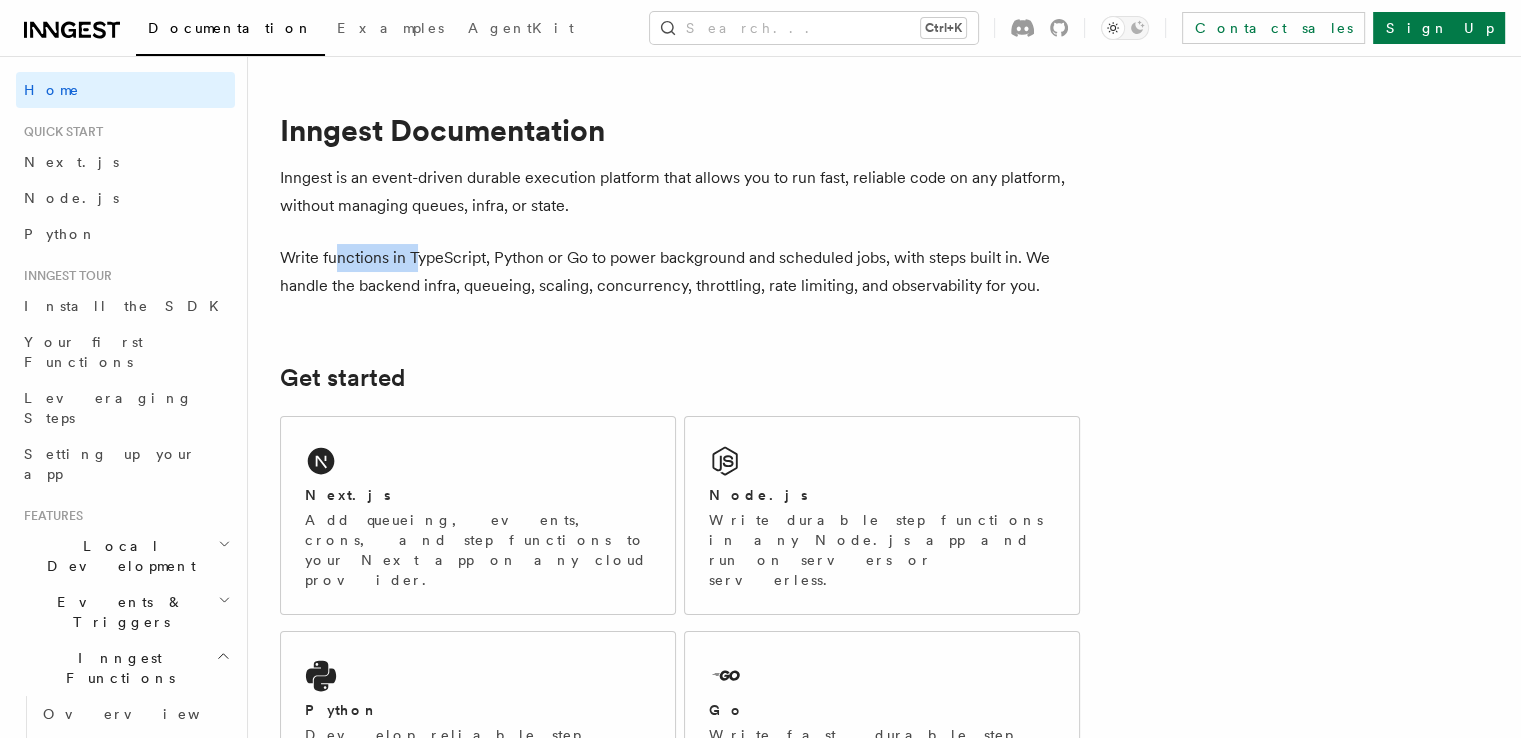 drag, startPoint x: 365, startPoint y: 260, endPoint x: 442, endPoint y: 260, distance: 77 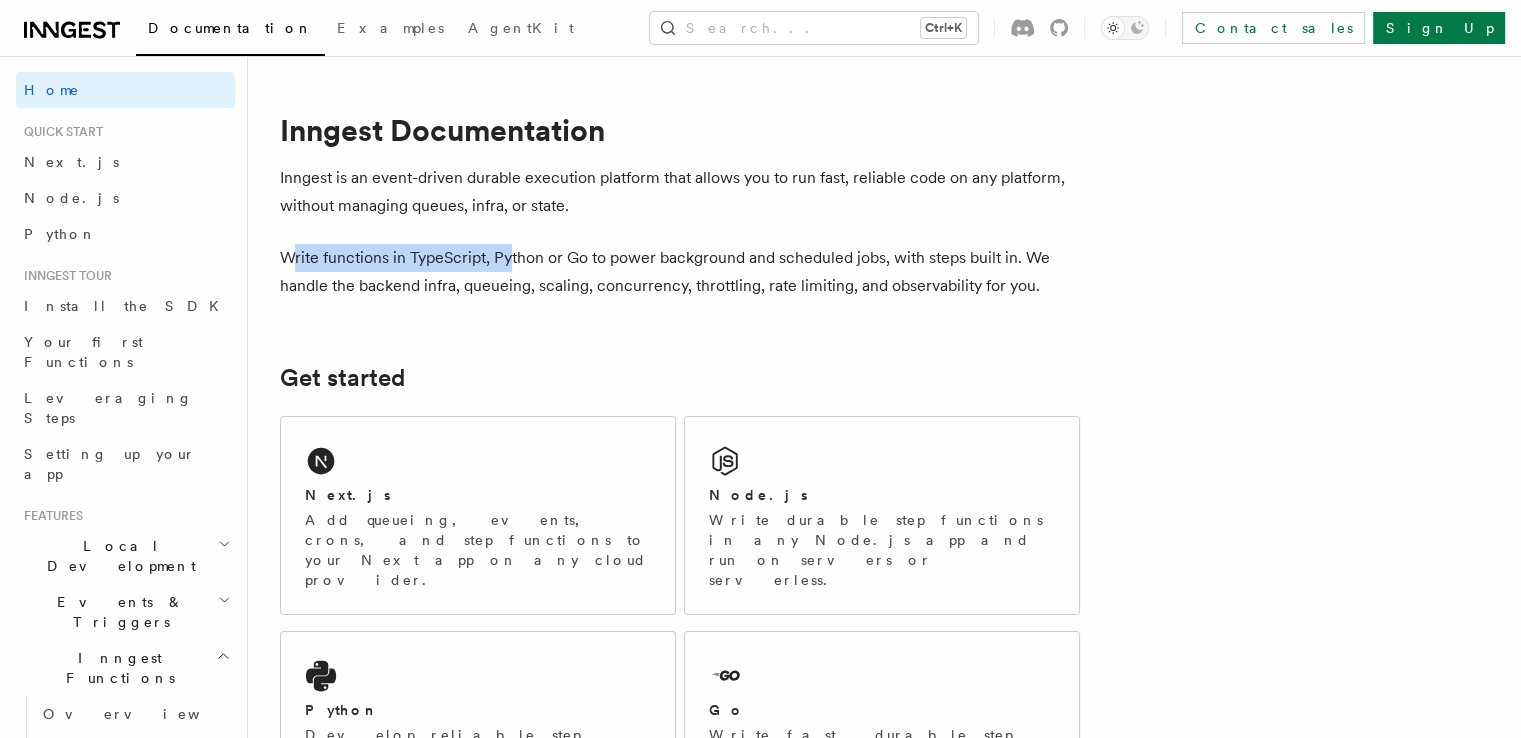 drag, startPoint x: 322, startPoint y: 254, endPoint x: 532, endPoint y: 256, distance: 210.00952 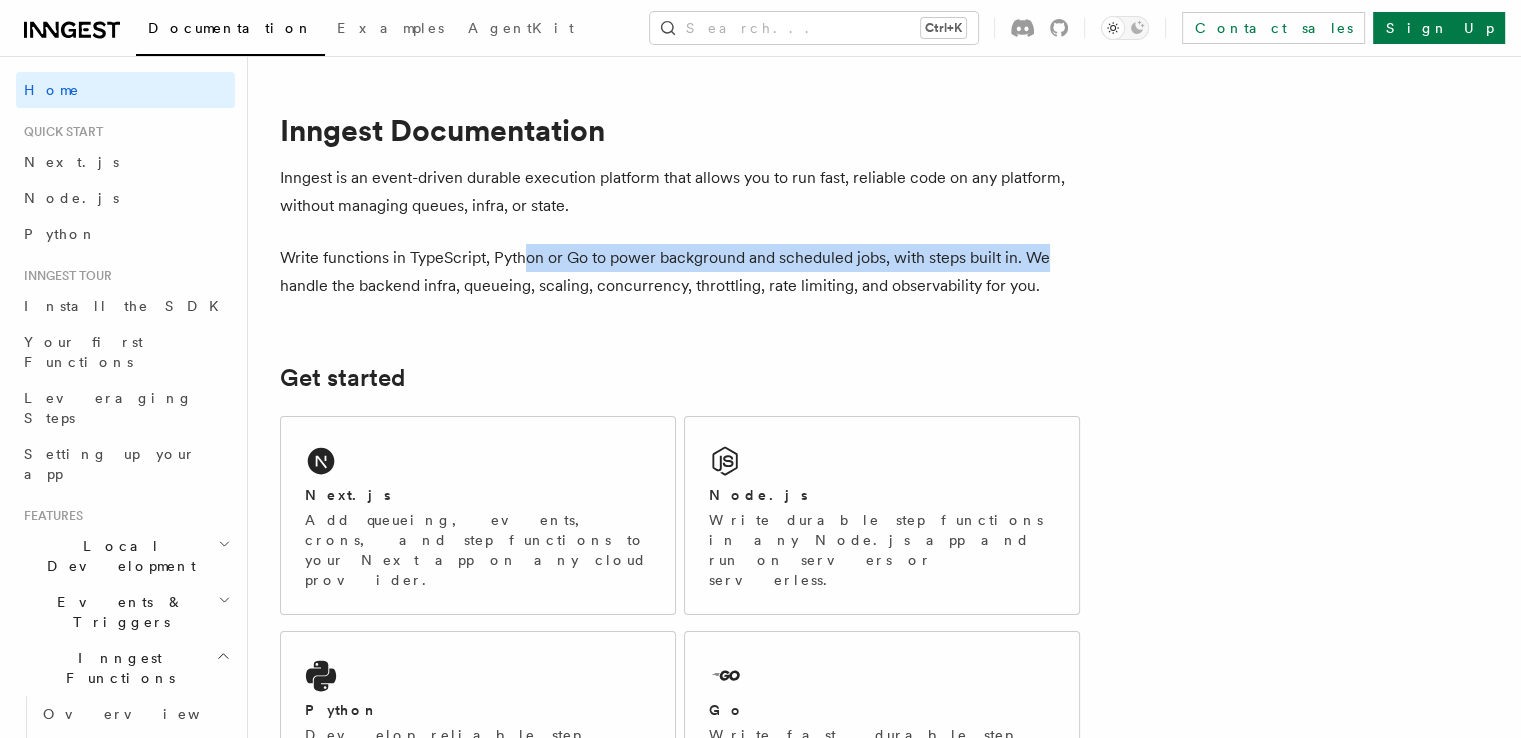 drag, startPoint x: 549, startPoint y: 257, endPoint x: 1084, endPoint y: 256, distance: 535.0009 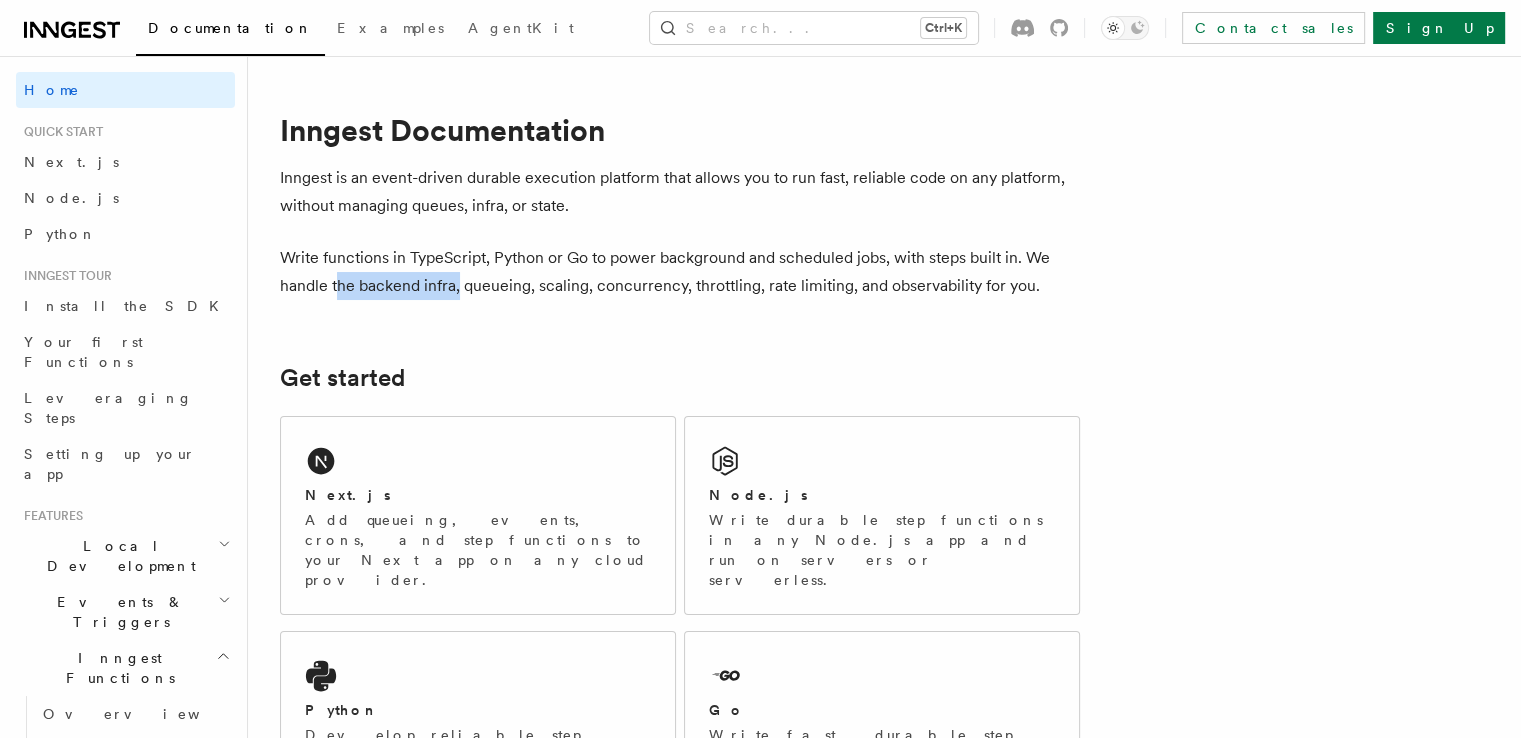 drag, startPoint x: 358, startPoint y: 274, endPoint x: 483, endPoint y: 274, distance: 125 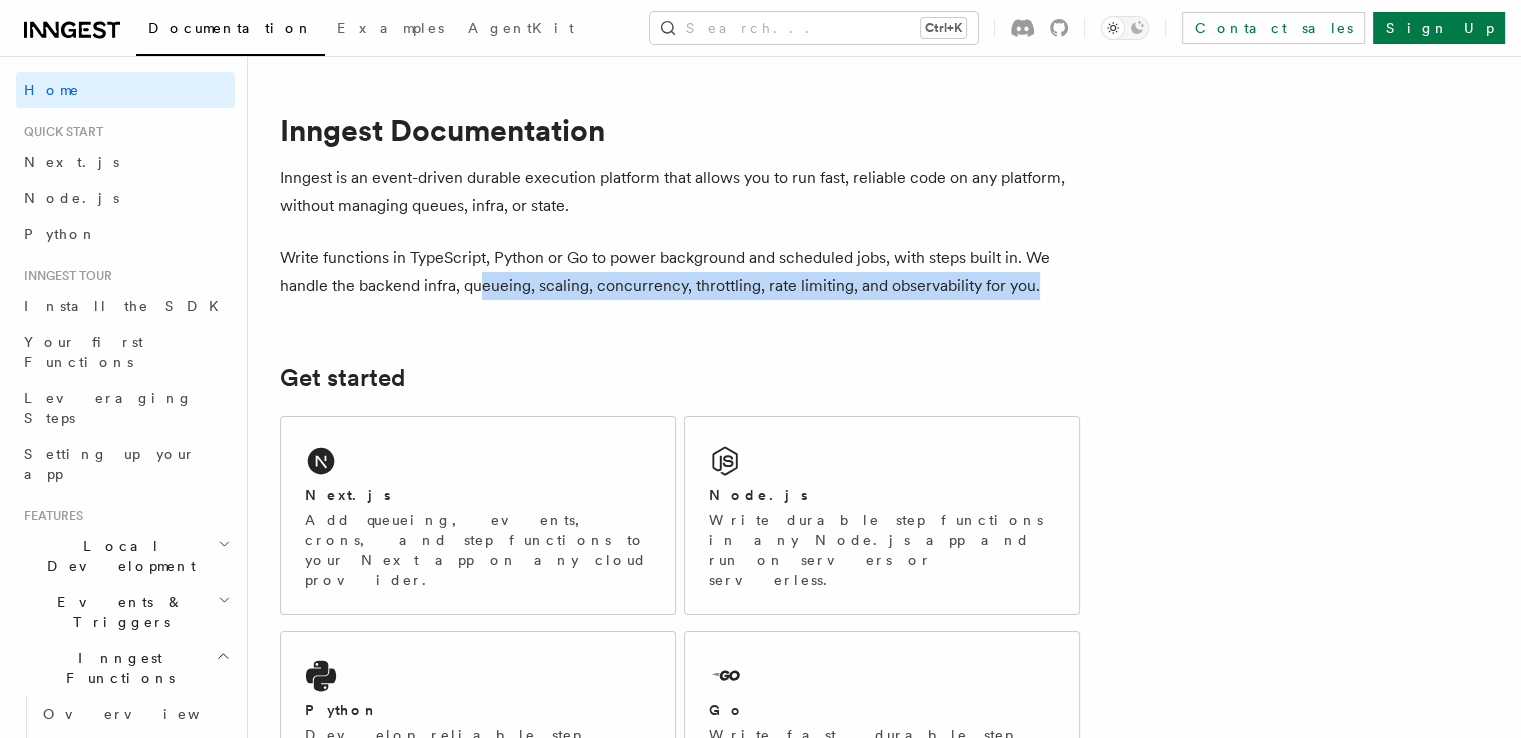 drag, startPoint x: 501, startPoint y: 289, endPoint x: 1078, endPoint y: 292, distance: 577.0078 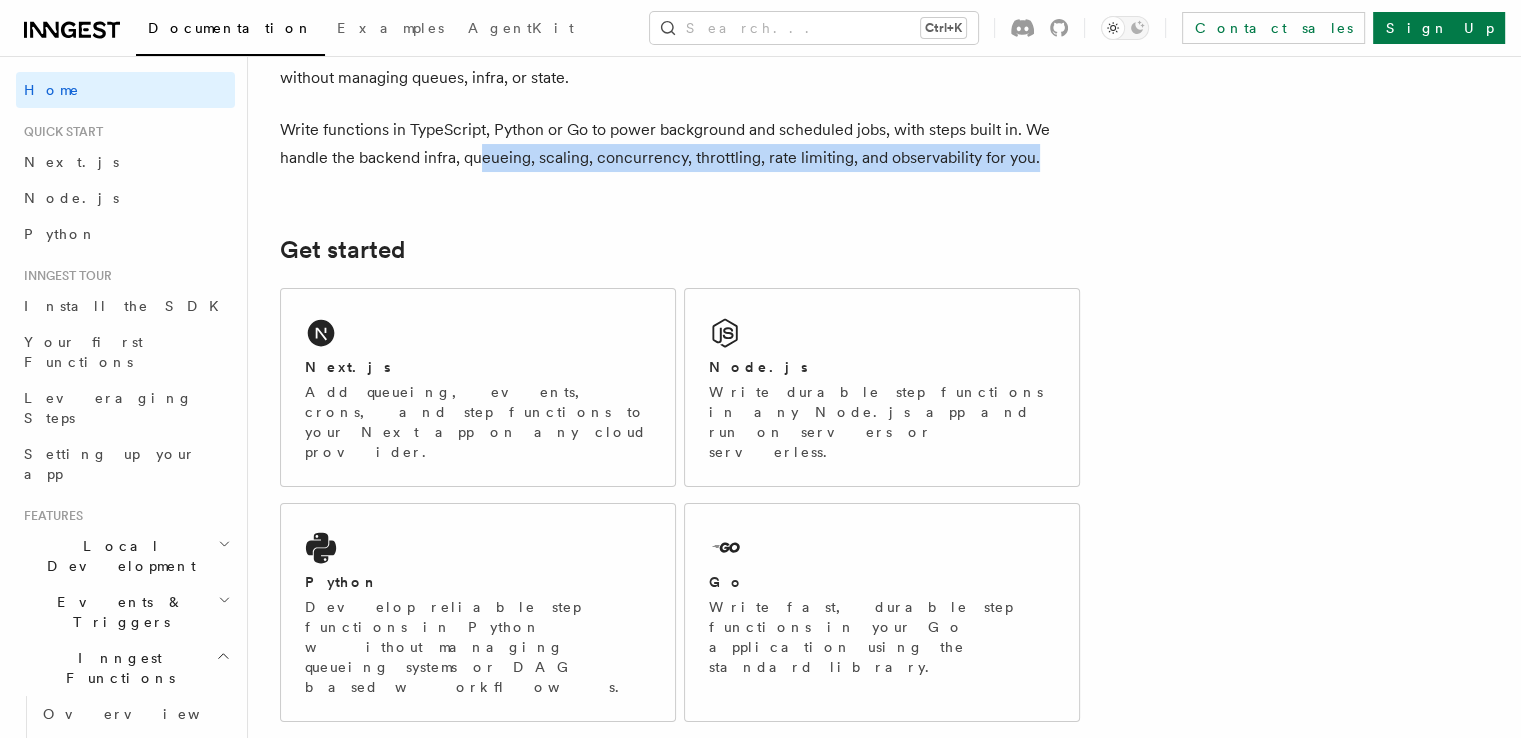 scroll, scrollTop: 0, scrollLeft: 0, axis: both 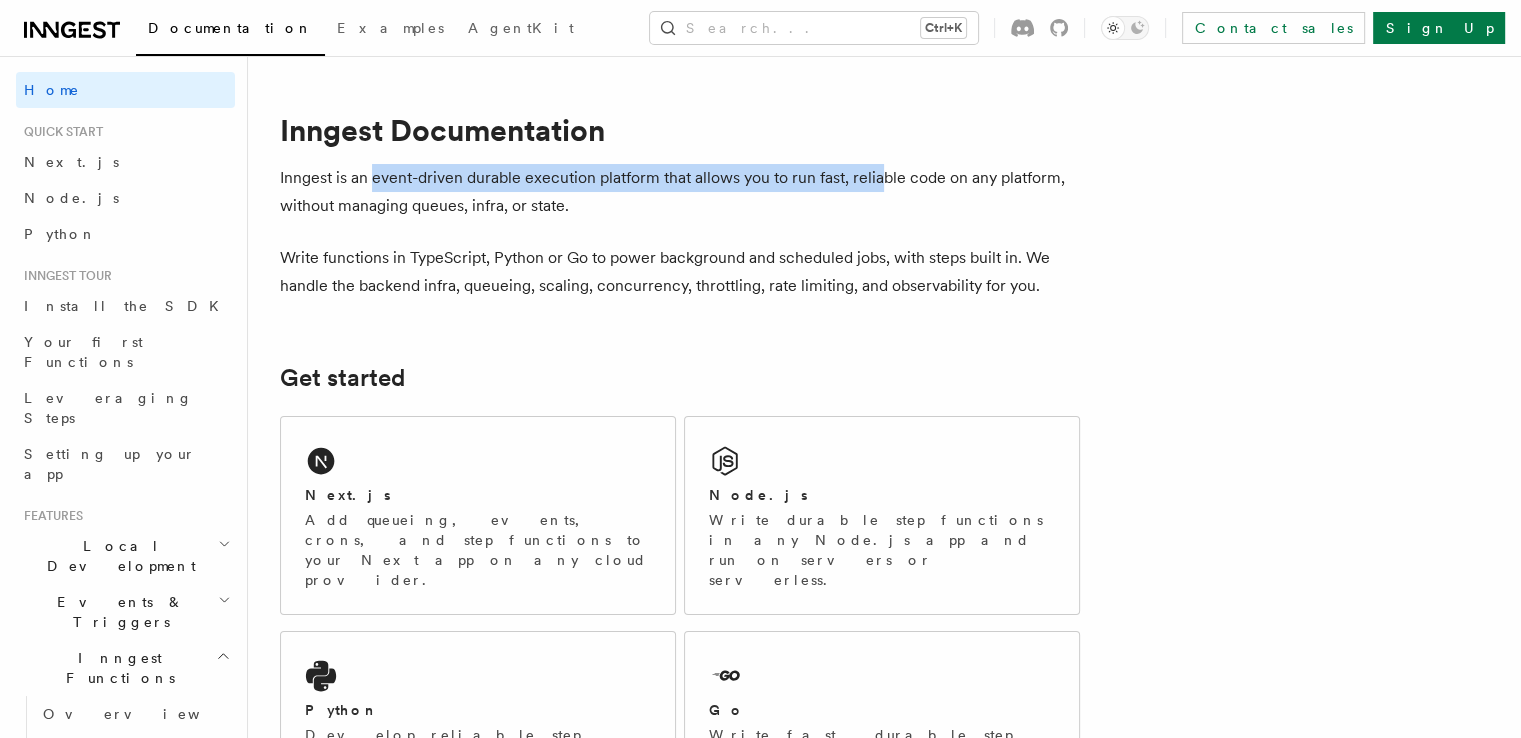drag, startPoint x: 396, startPoint y: 181, endPoint x: 908, endPoint y: 188, distance: 512.04785 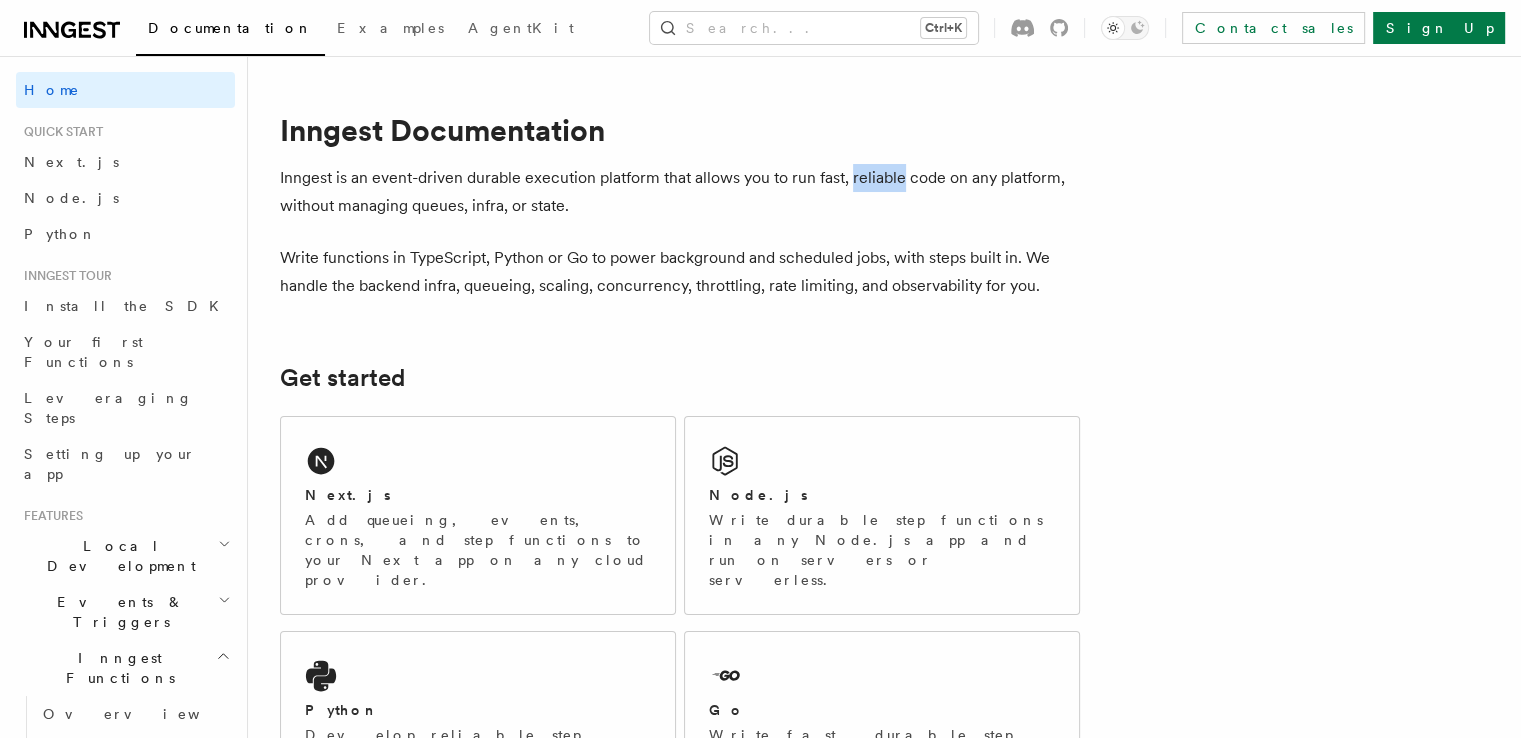 drag, startPoint x: 925, startPoint y: 176, endPoint x: 876, endPoint y: 176, distance: 49 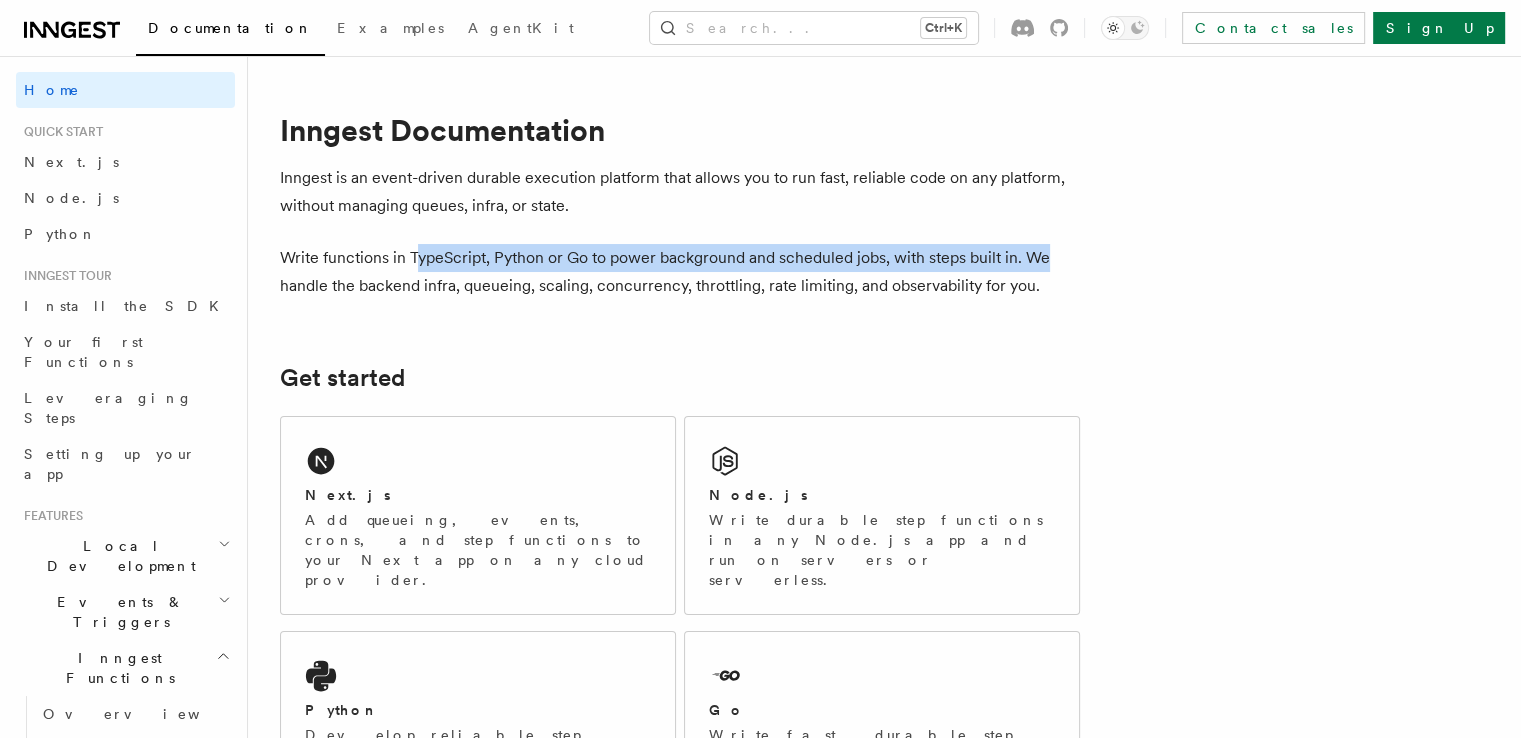 drag, startPoint x: 442, startPoint y: 258, endPoint x: 1086, endPoint y: 260, distance: 644.0031 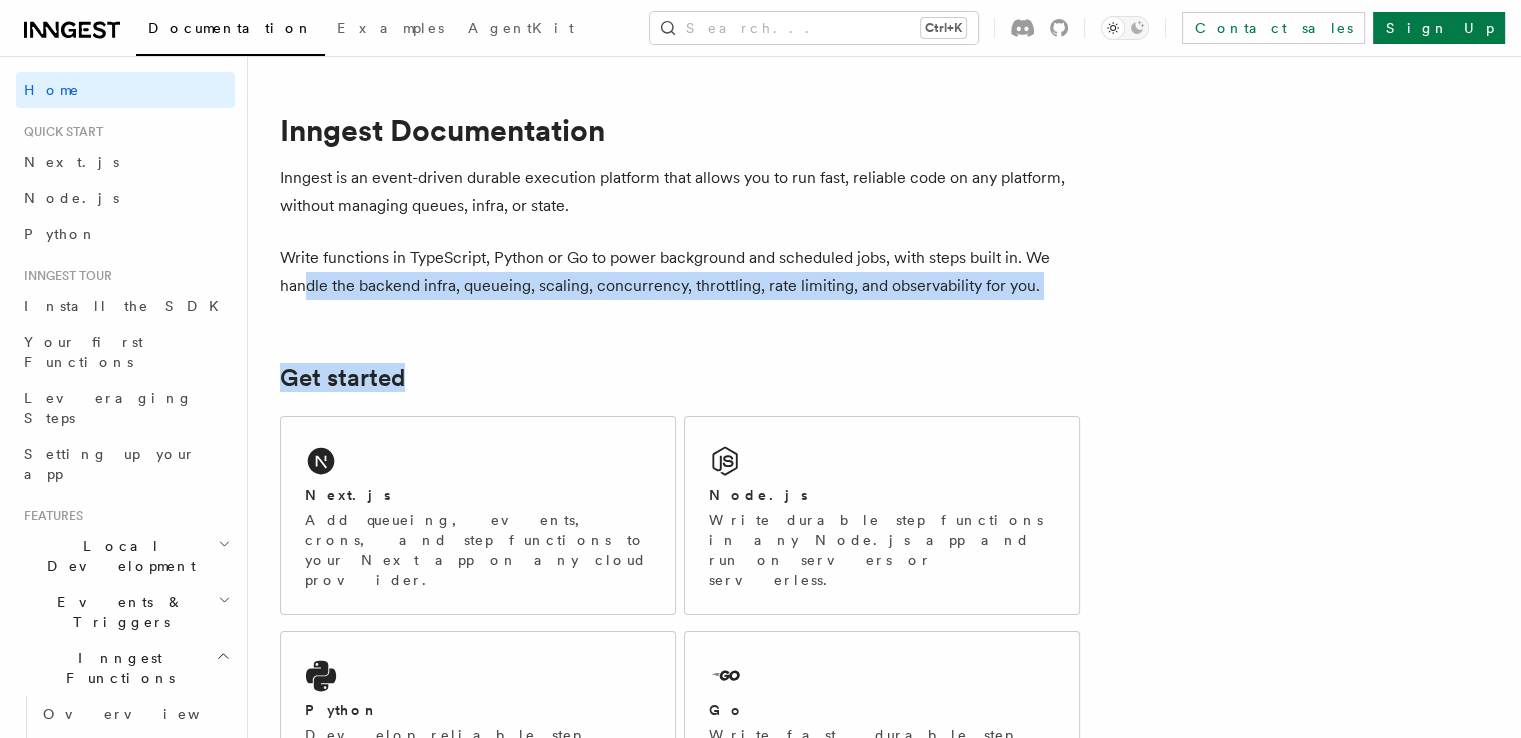 drag, startPoint x: 334, startPoint y: 291, endPoint x: 753, endPoint y: 303, distance: 419.1718 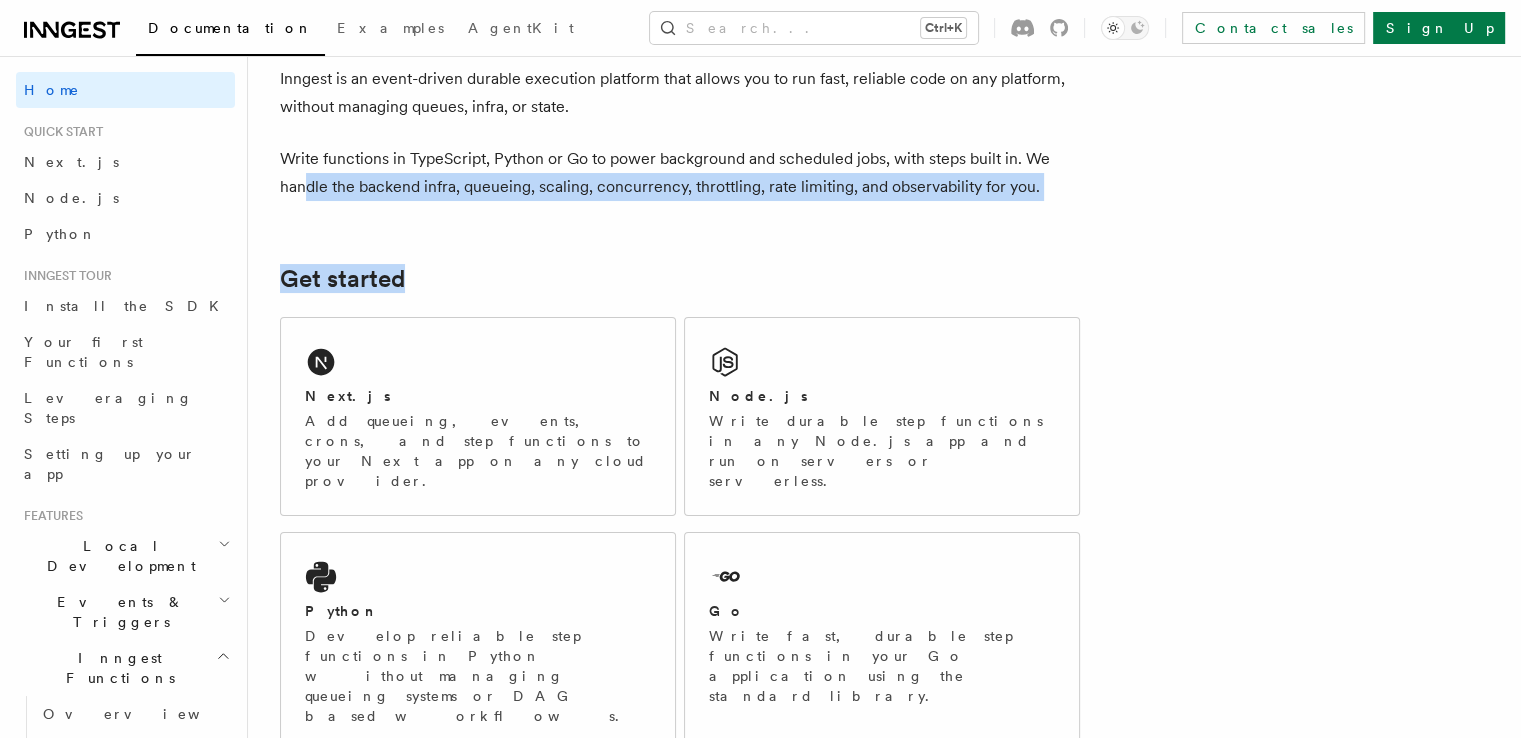 scroll, scrollTop: 100, scrollLeft: 0, axis: vertical 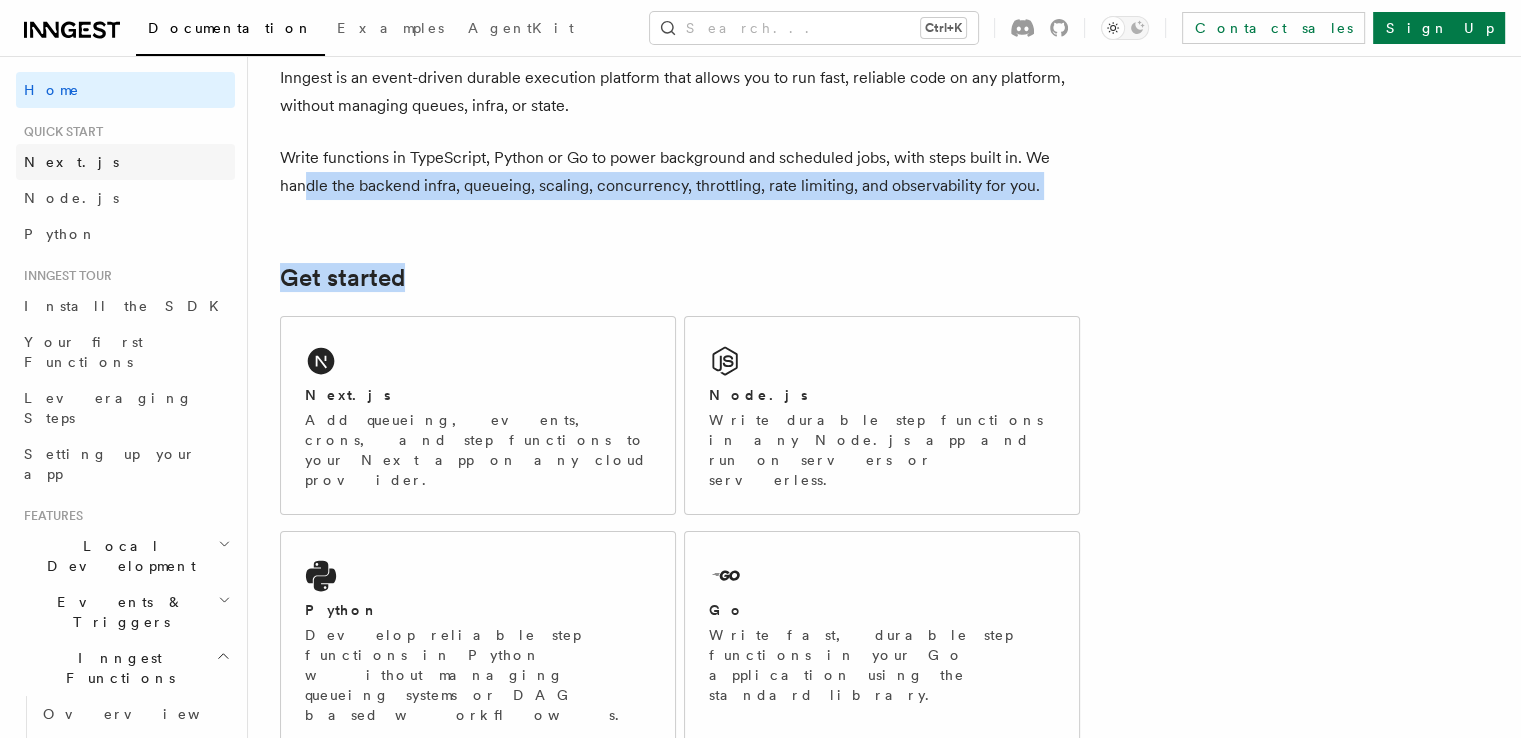 click on "Next.js" at bounding box center [71, 162] 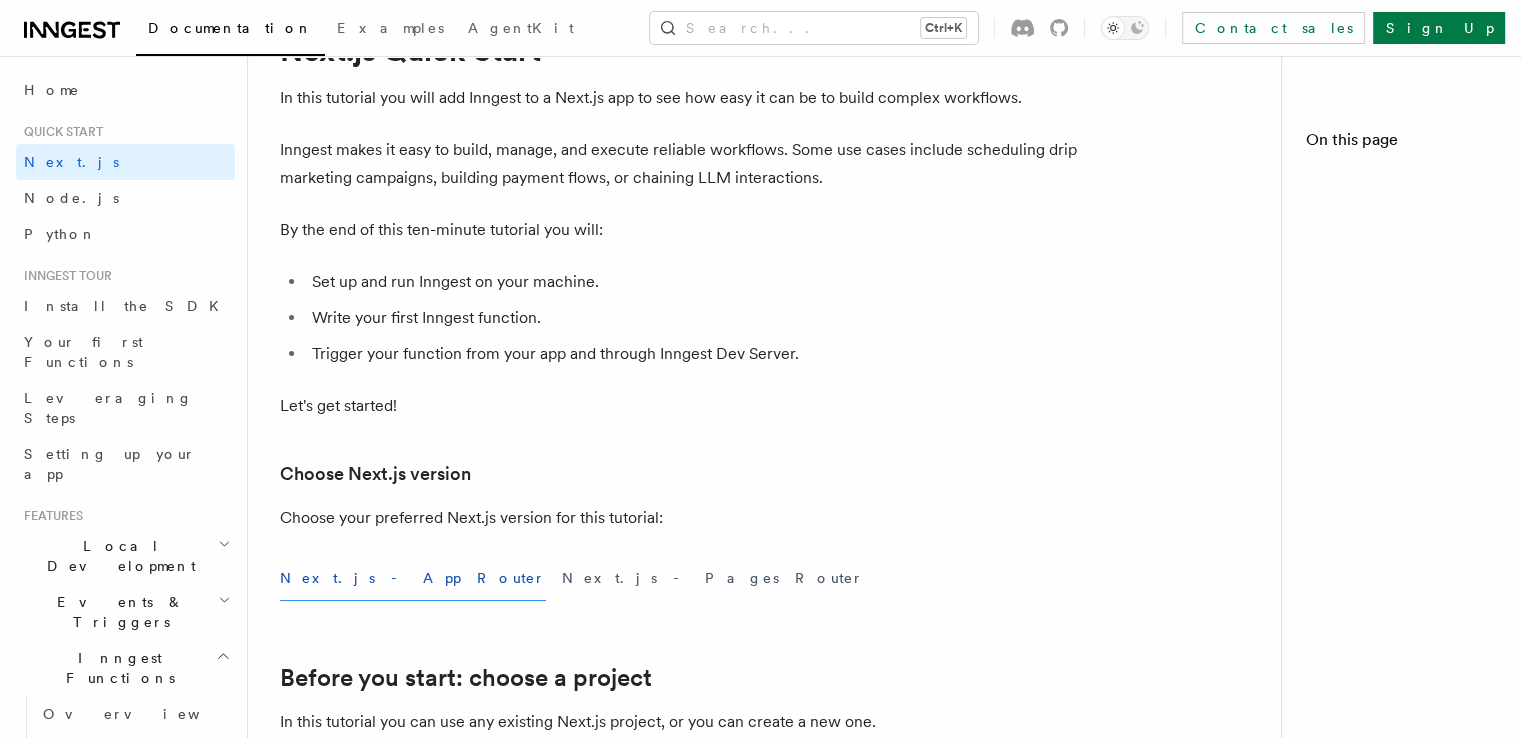 scroll, scrollTop: 0, scrollLeft: 0, axis: both 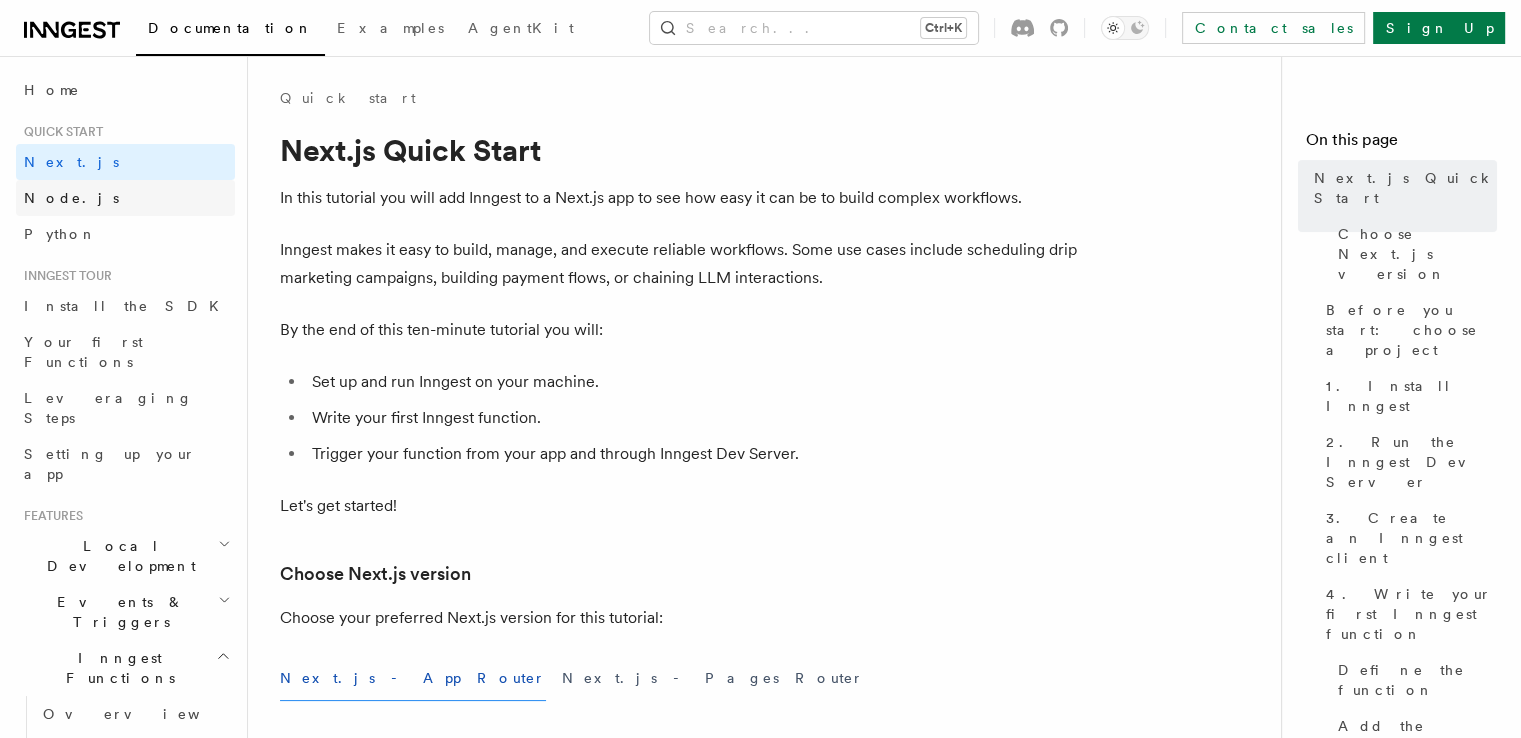 click on "Node.js" at bounding box center [71, 198] 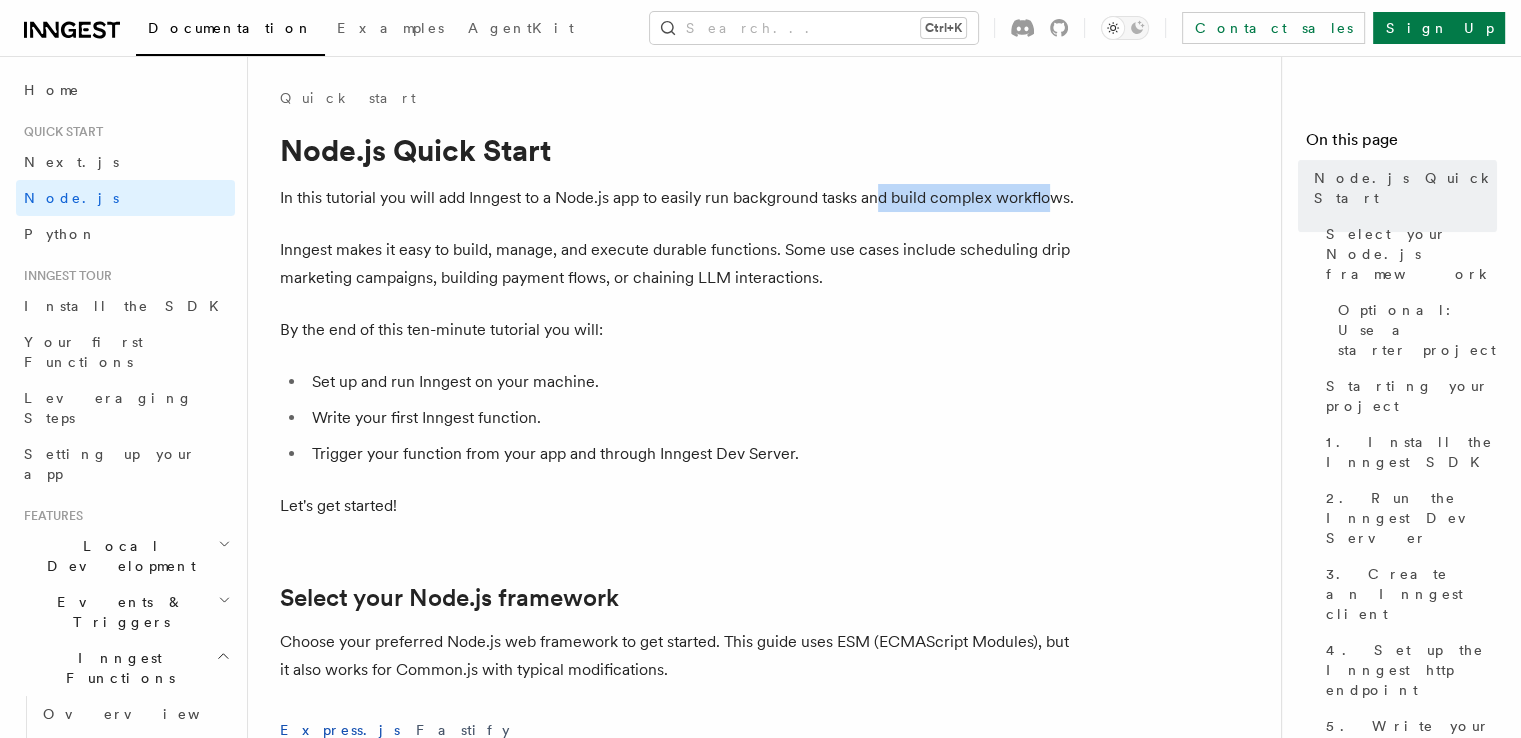 drag, startPoint x: 876, startPoint y: 201, endPoint x: 1050, endPoint y: 201, distance: 174 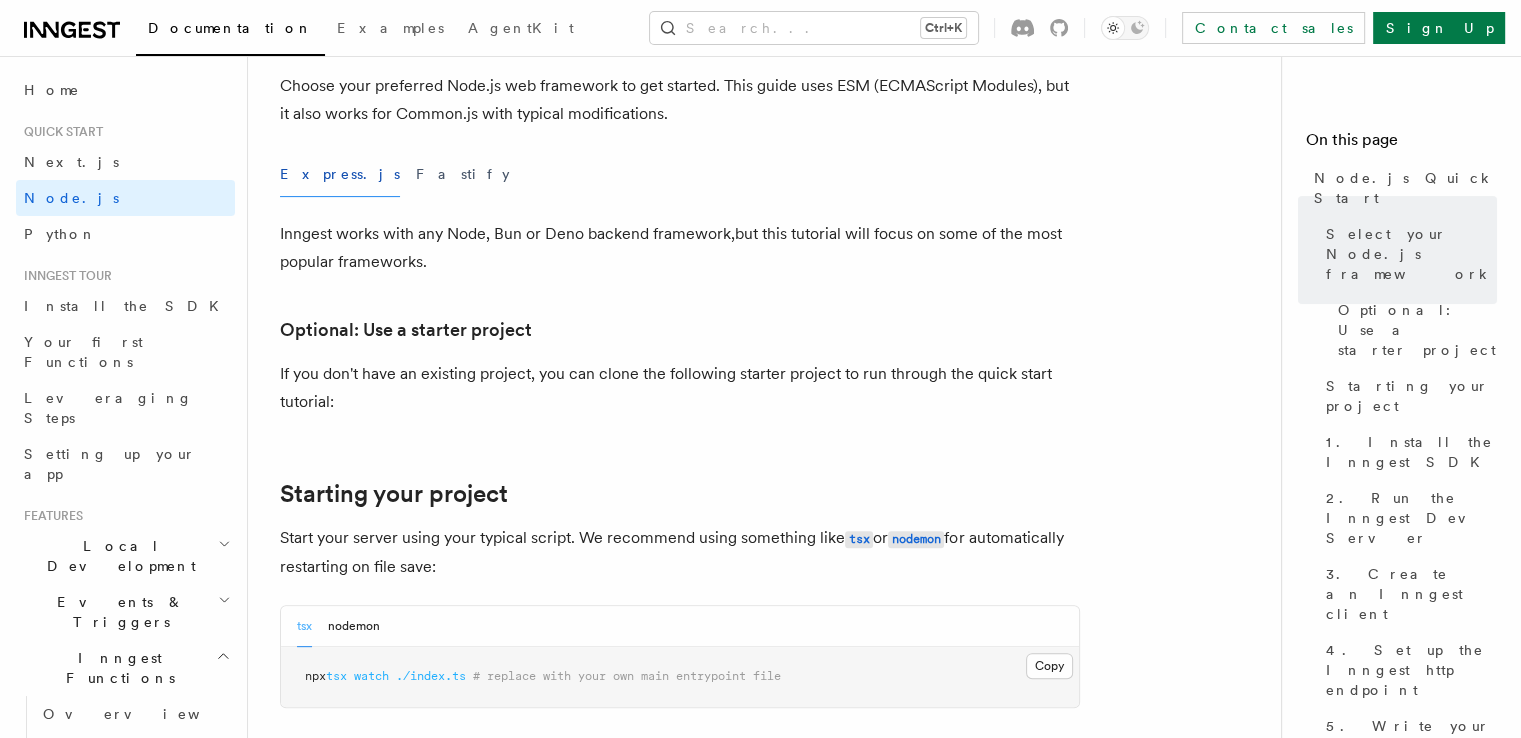 scroll, scrollTop: 600, scrollLeft: 0, axis: vertical 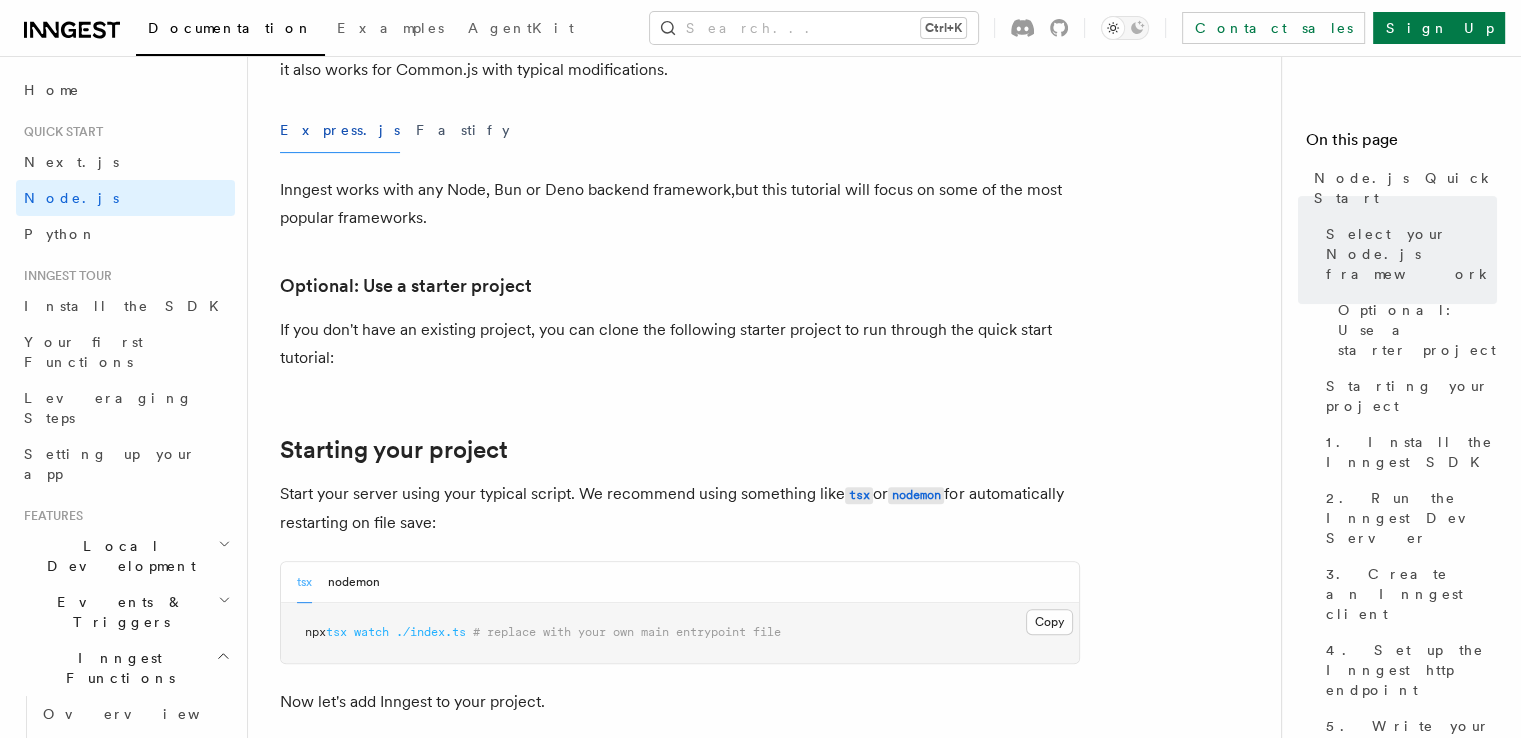 click on "Express.js" at bounding box center (340, 130) 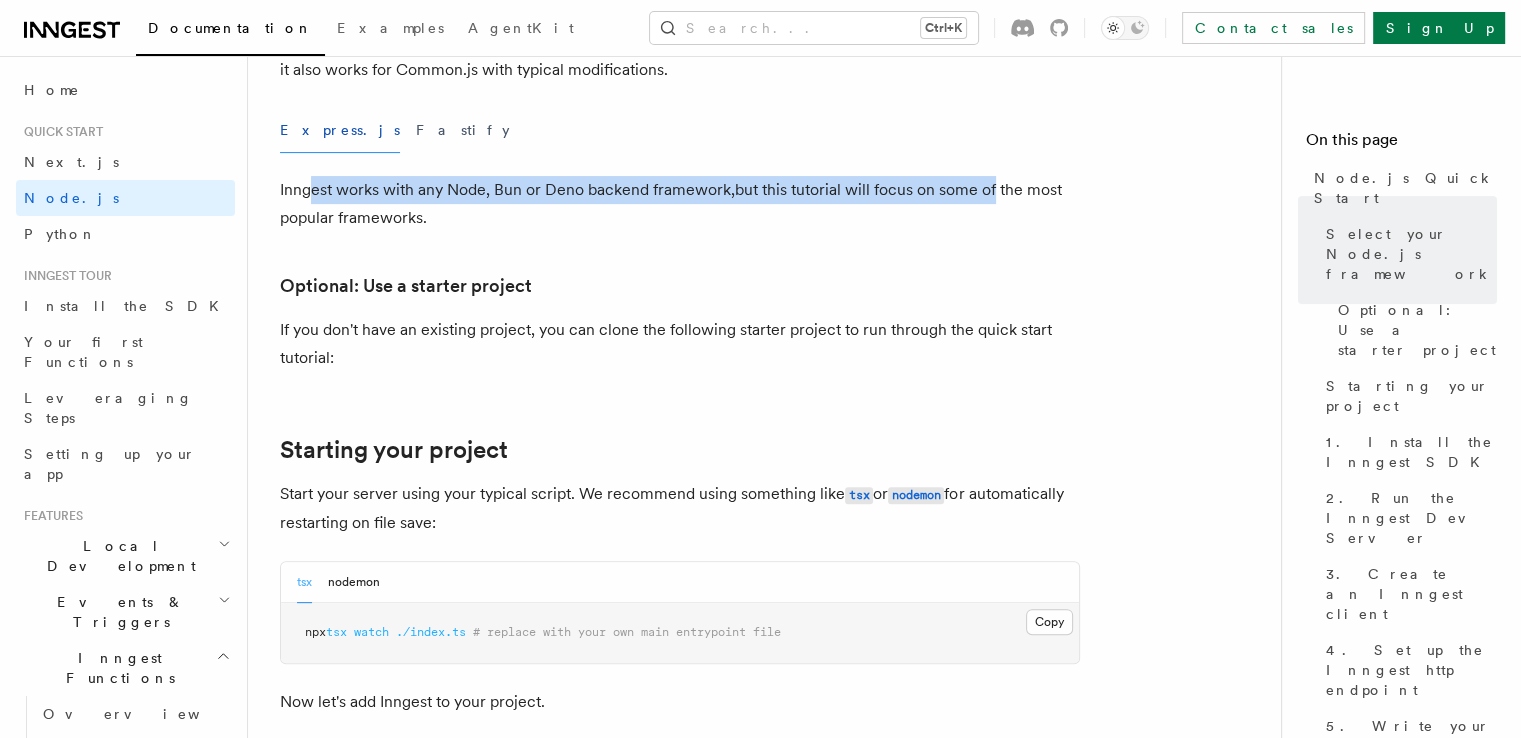 drag, startPoint x: 314, startPoint y: 188, endPoint x: 988, endPoint y: 201, distance: 674.12537 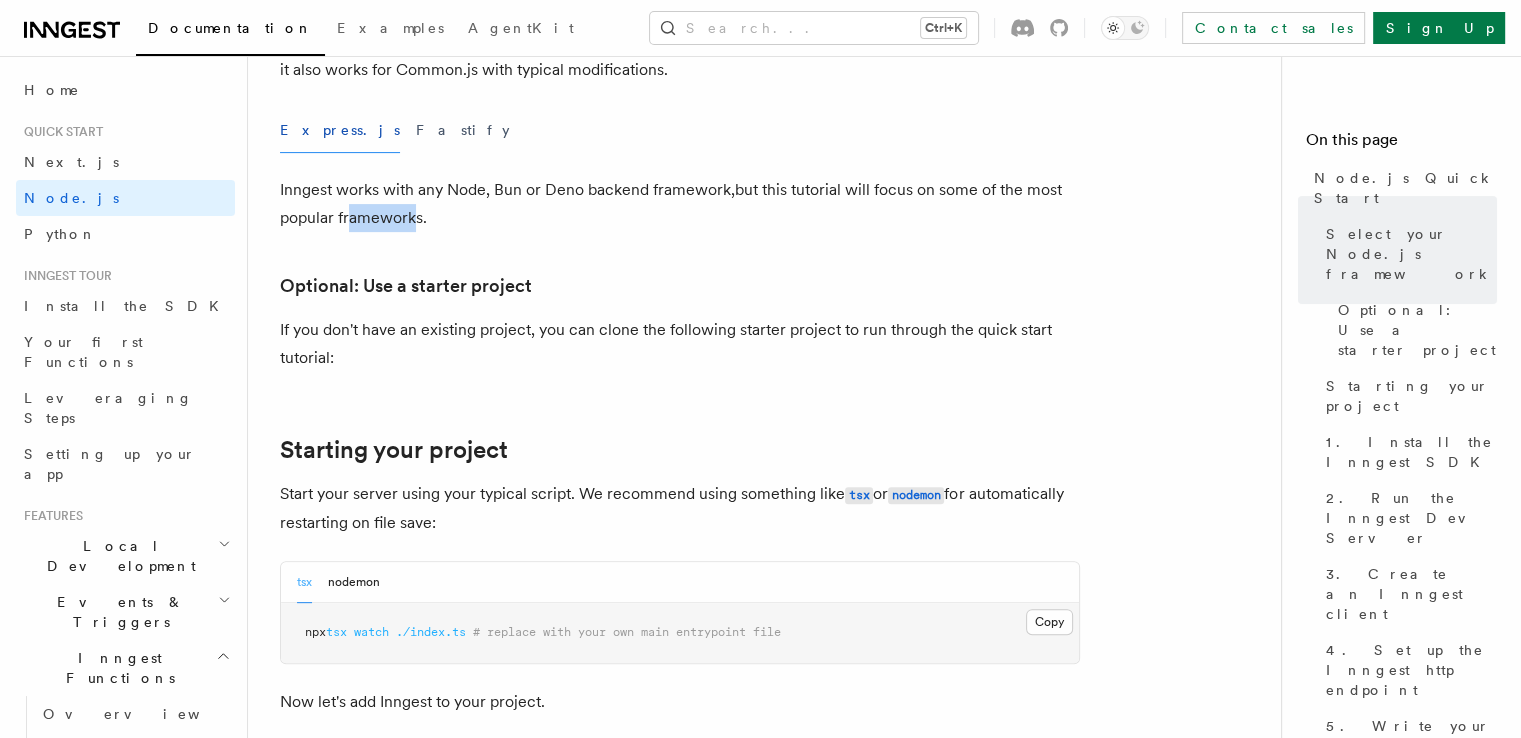drag, startPoint x: 348, startPoint y: 211, endPoint x: 416, endPoint y: 211, distance: 68 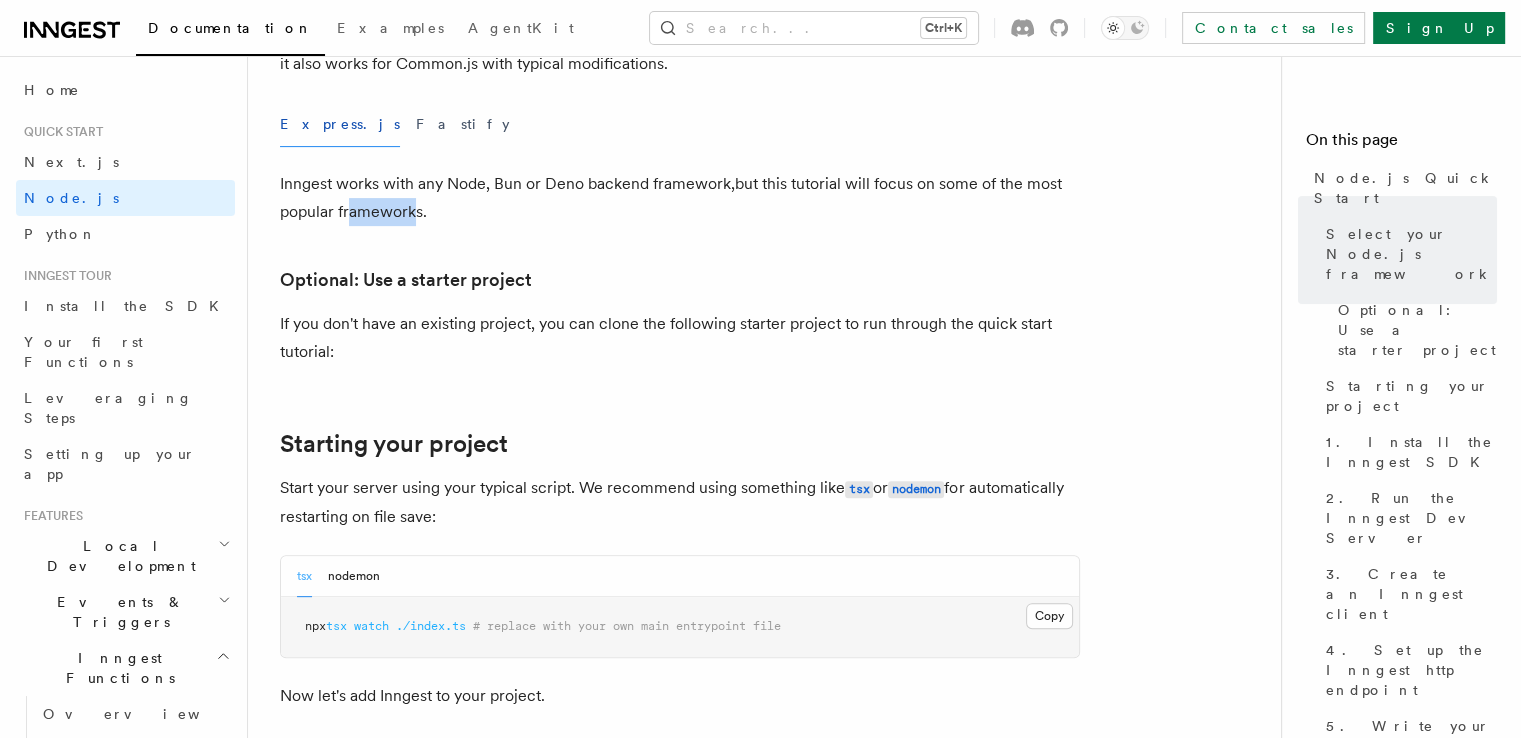 scroll, scrollTop: 700, scrollLeft: 0, axis: vertical 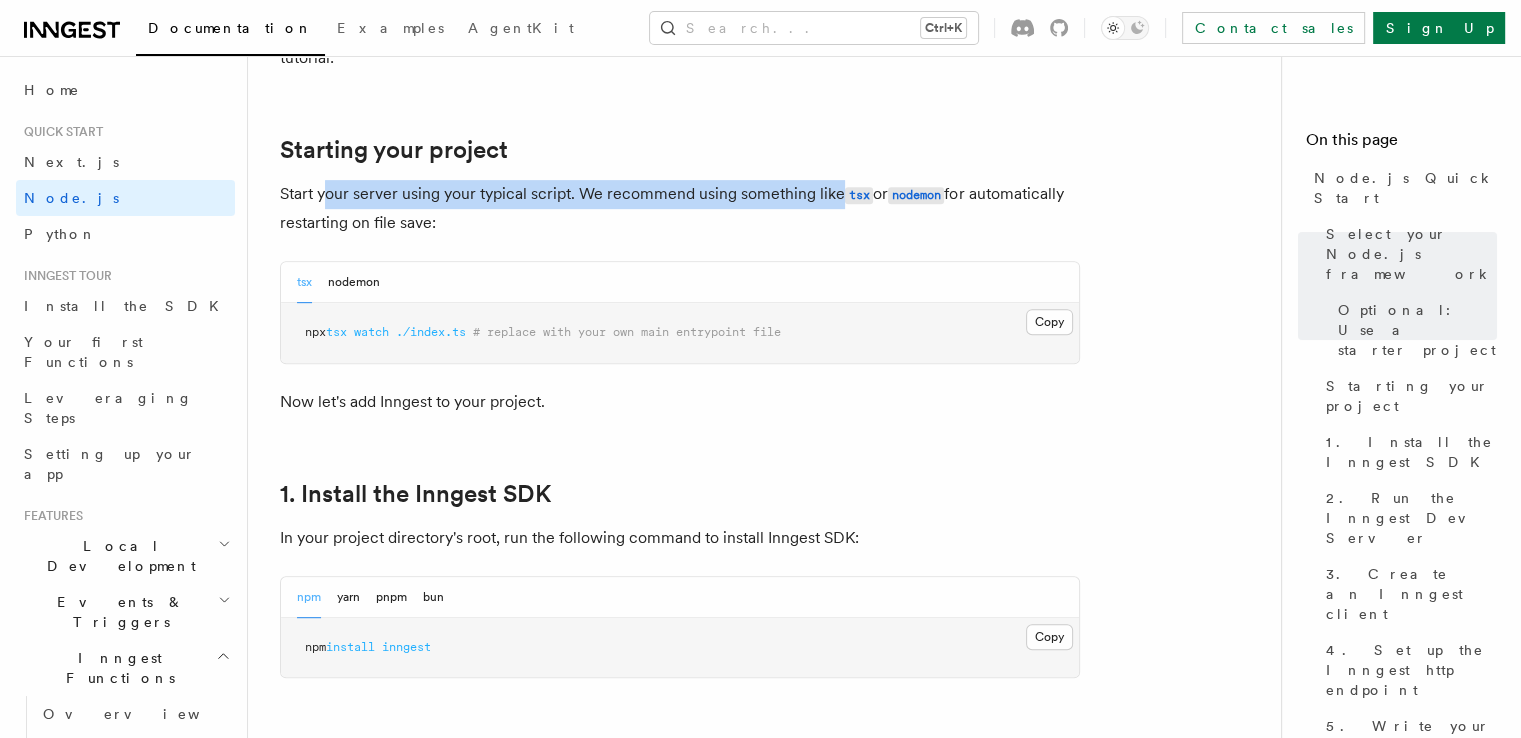 drag, startPoint x: 324, startPoint y: 193, endPoint x: 835, endPoint y: 192, distance: 511.00098 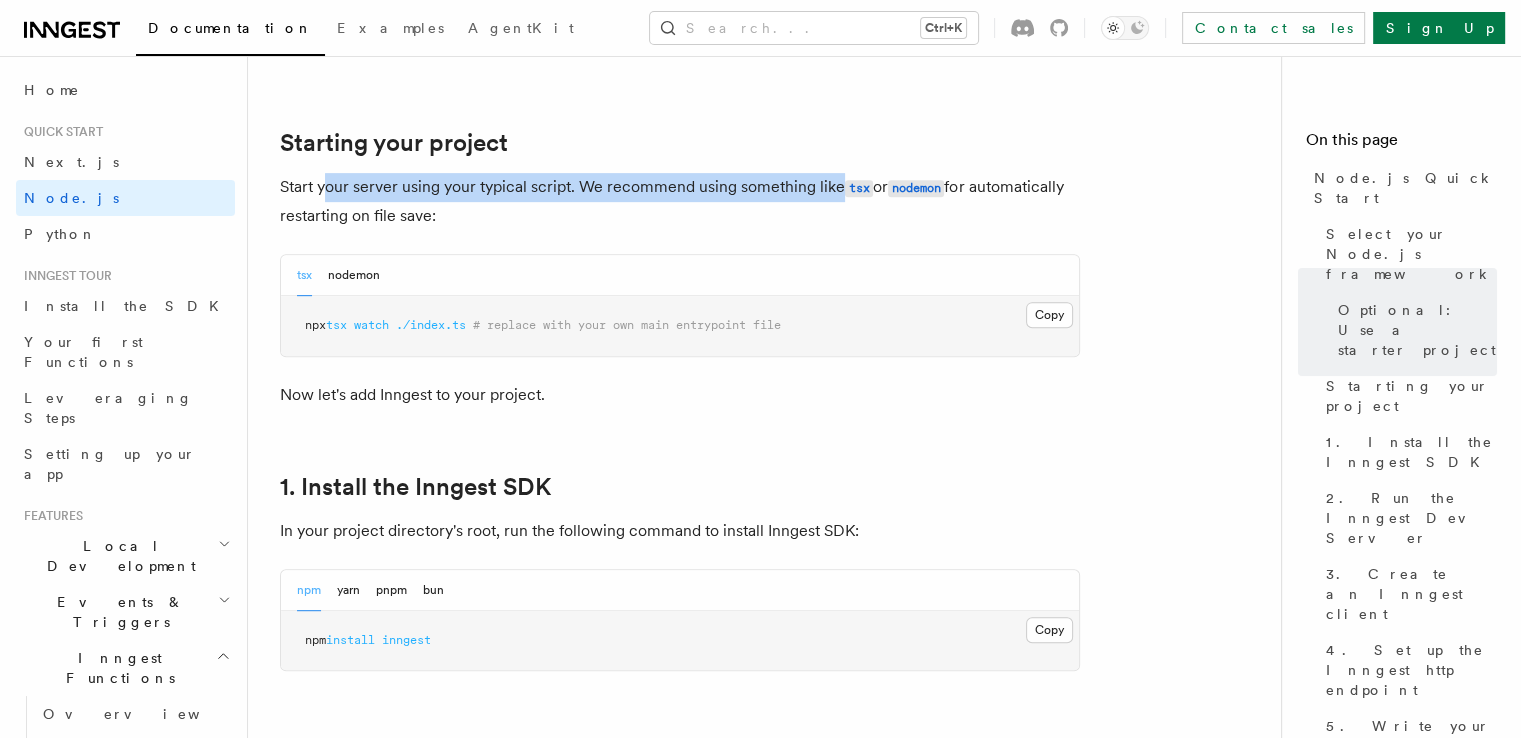scroll, scrollTop: 900, scrollLeft: 0, axis: vertical 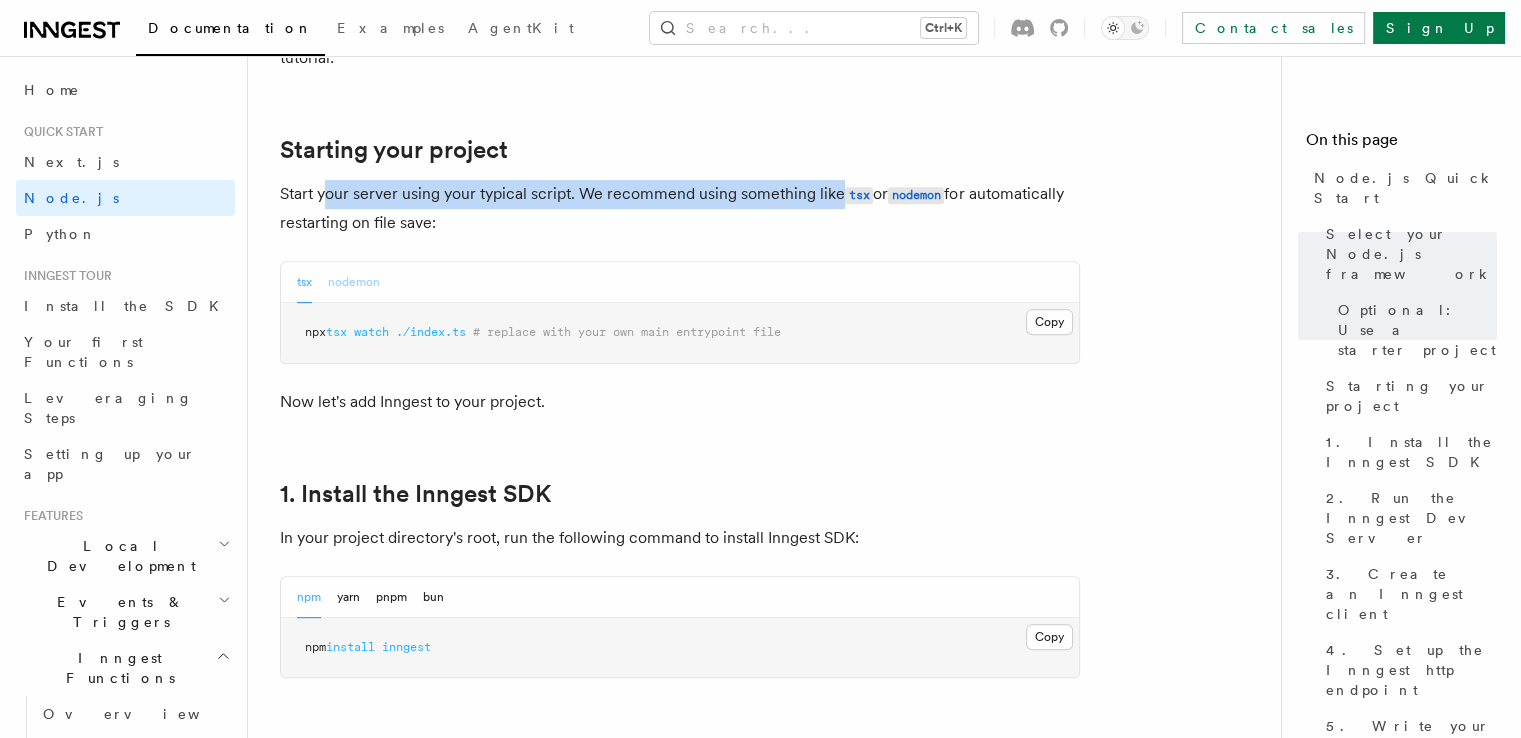 click on "nodemon" at bounding box center [354, 282] 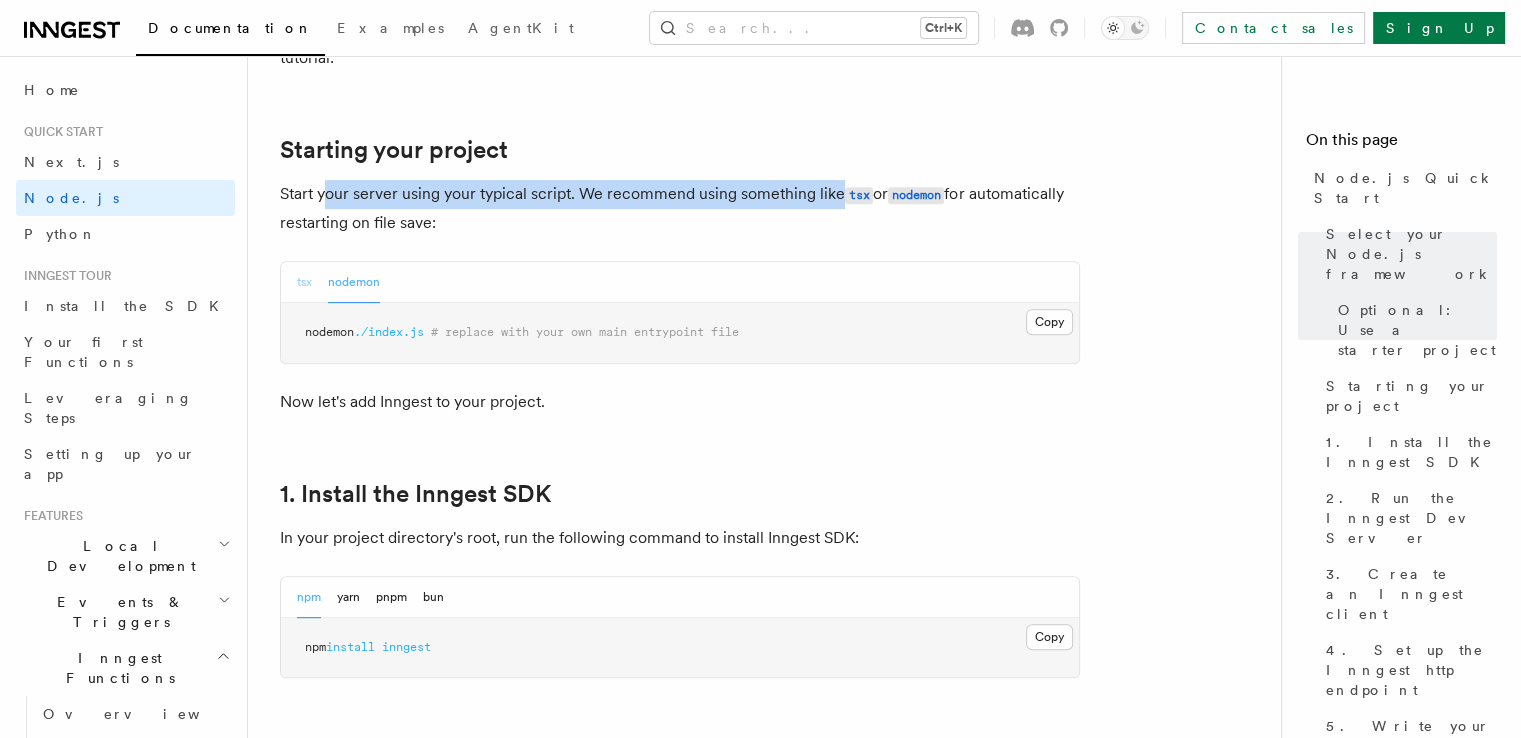click on "tsx" at bounding box center [304, 282] 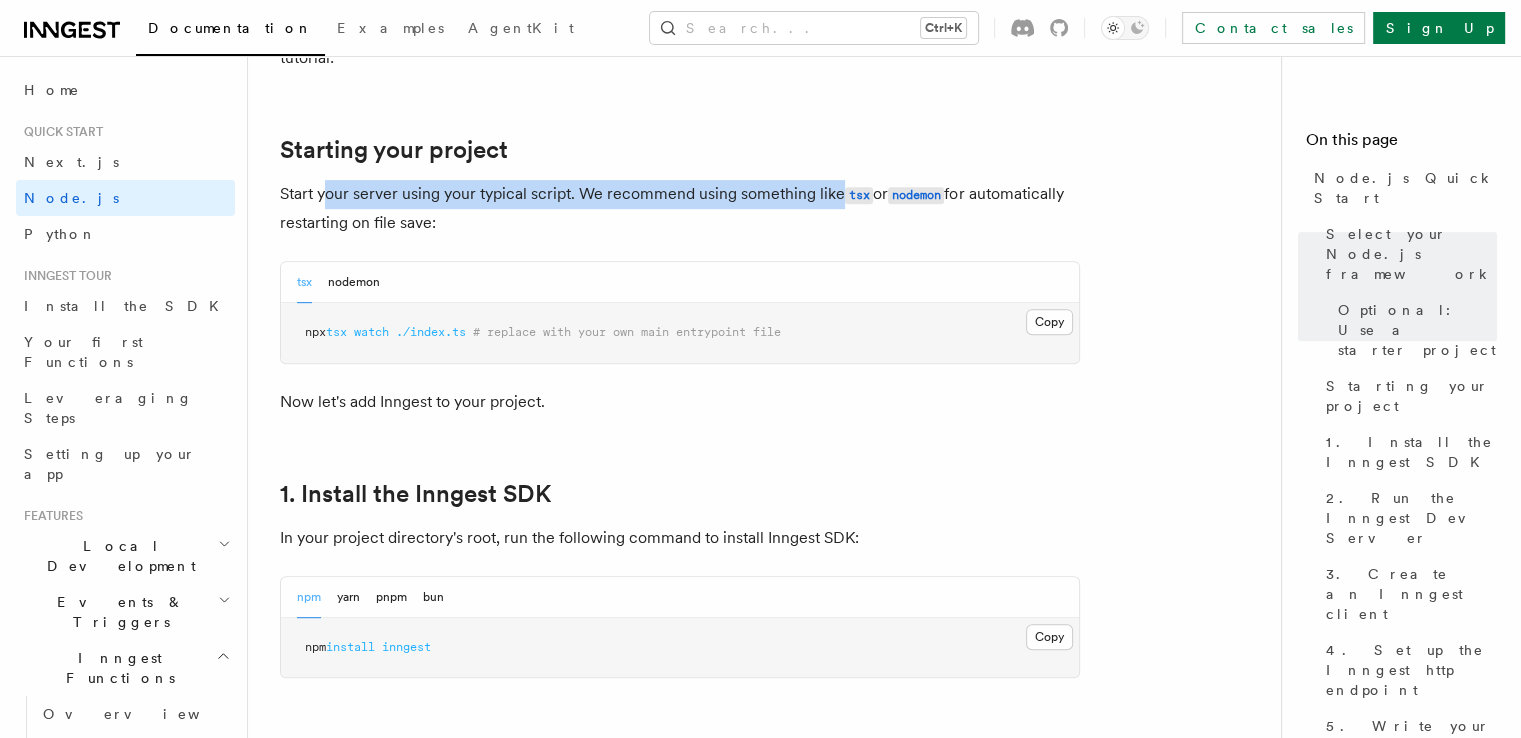 scroll, scrollTop: 1000, scrollLeft: 0, axis: vertical 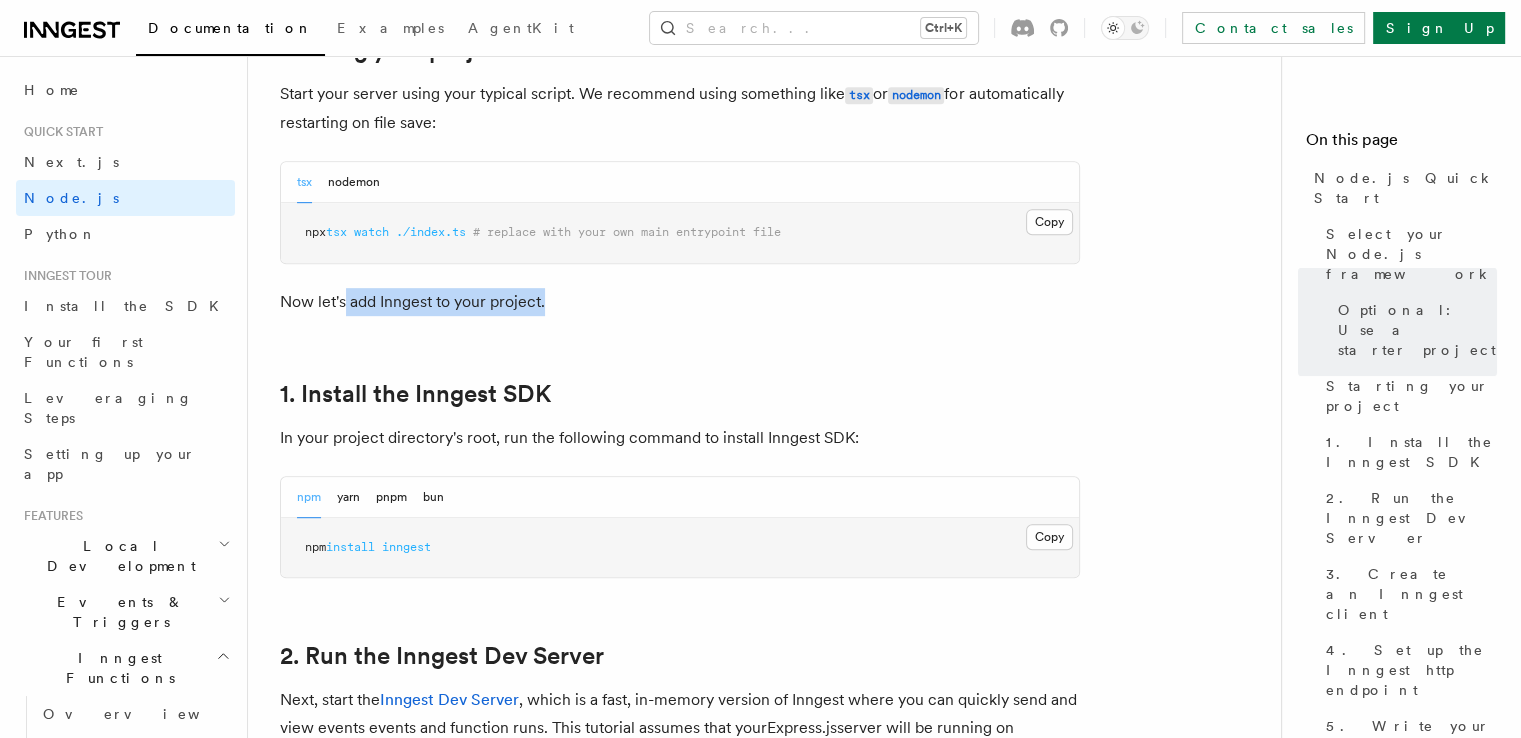 drag, startPoint x: 345, startPoint y: 295, endPoint x: 612, endPoint y: 299, distance: 267.02997 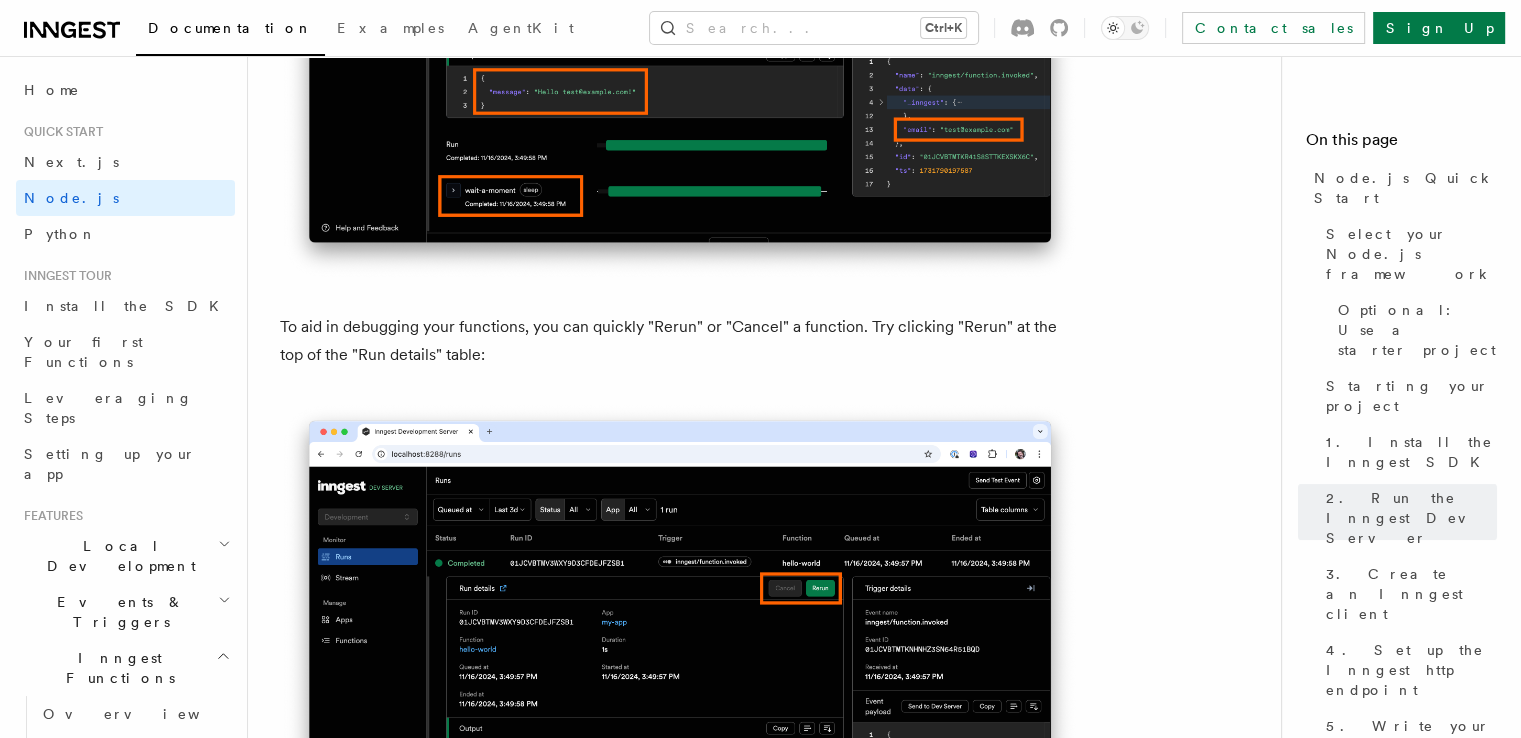 scroll, scrollTop: 8800, scrollLeft: 0, axis: vertical 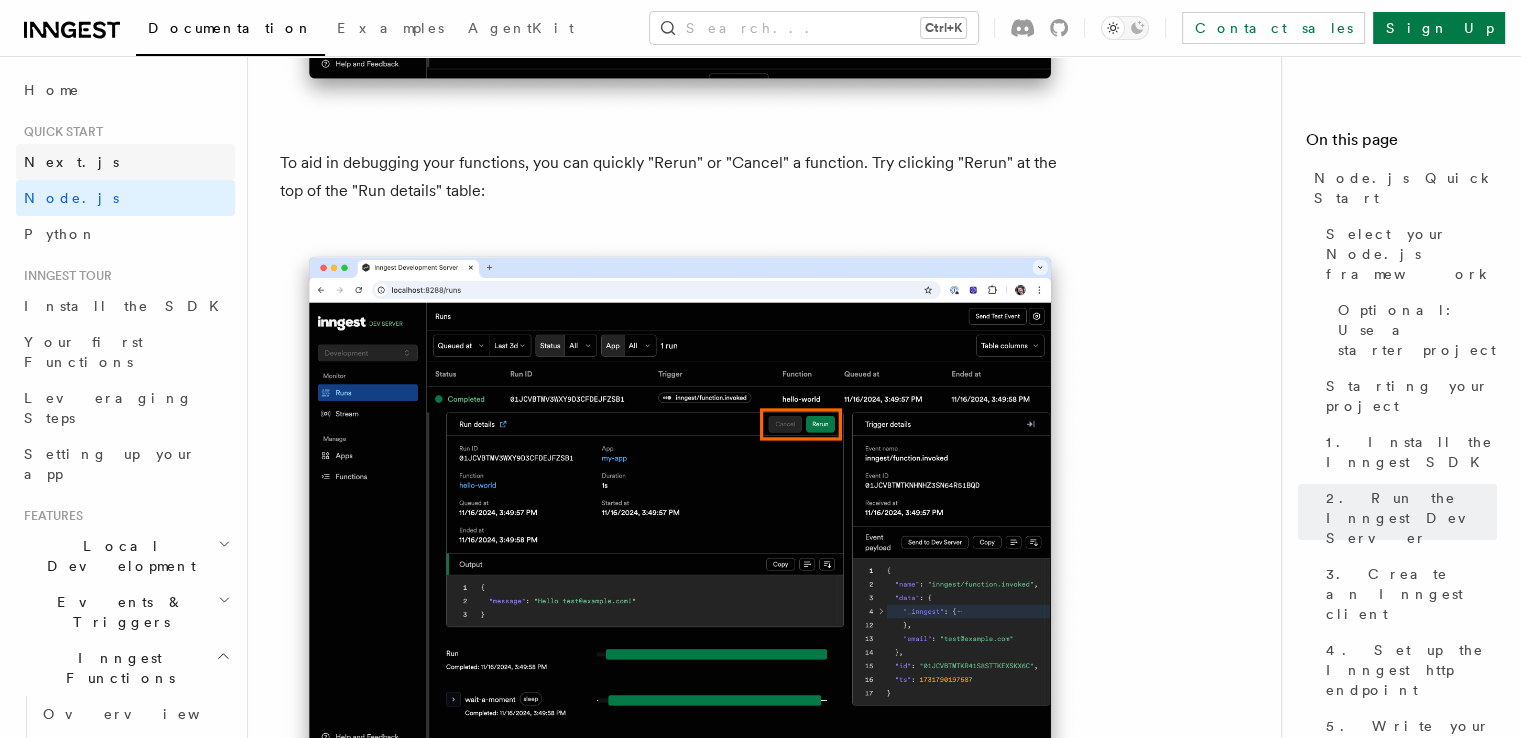 click on "Next.js" at bounding box center (71, 162) 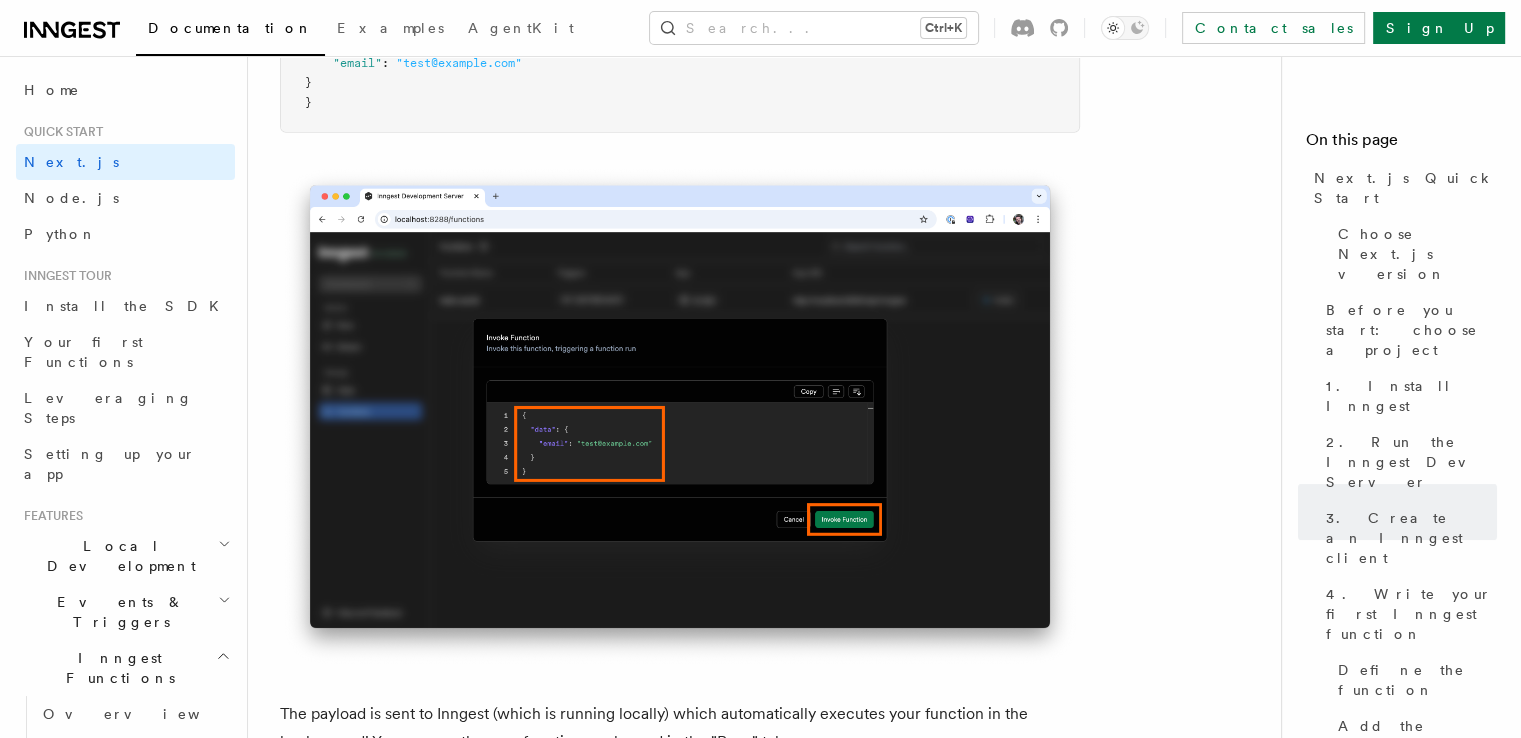 scroll, scrollTop: 6700, scrollLeft: 0, axis: vertical 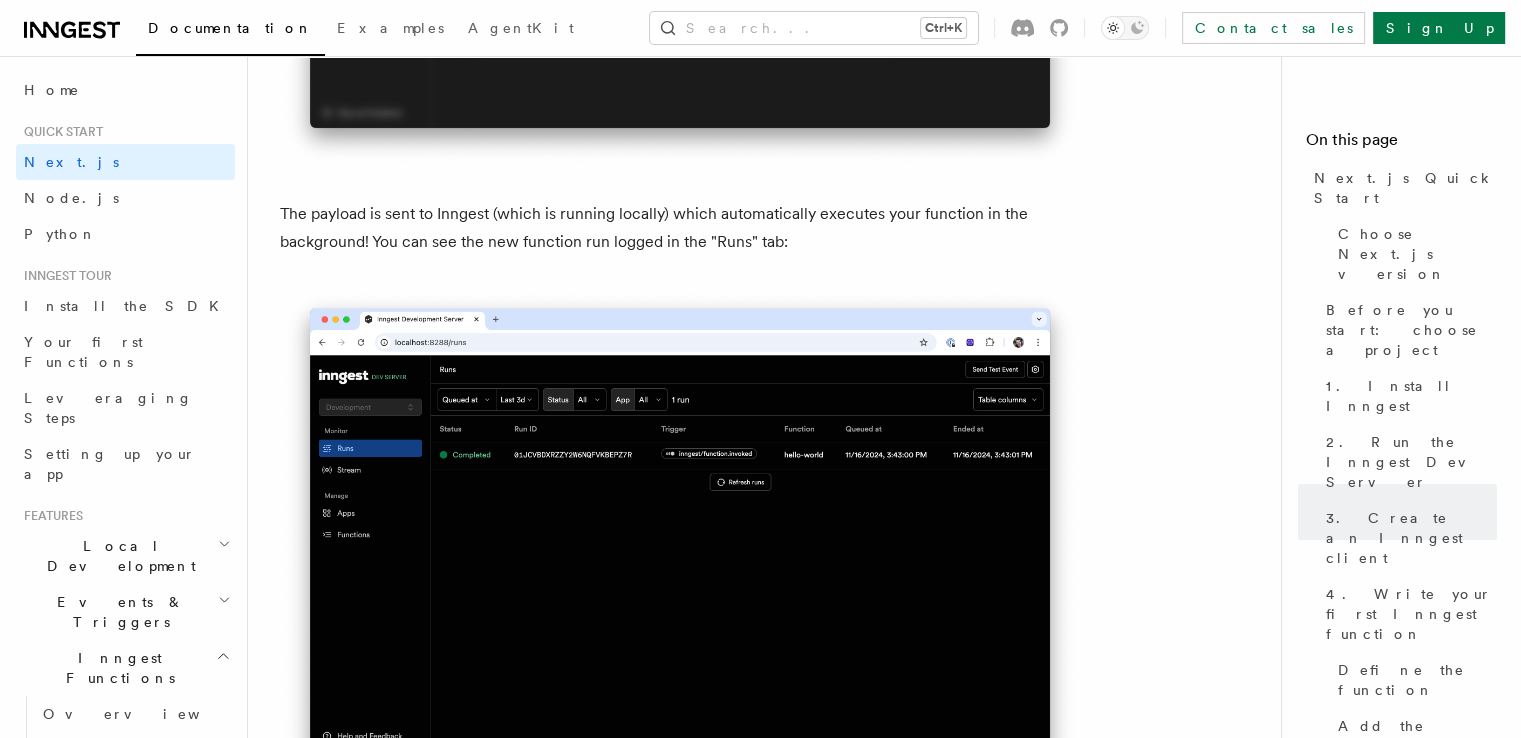 click 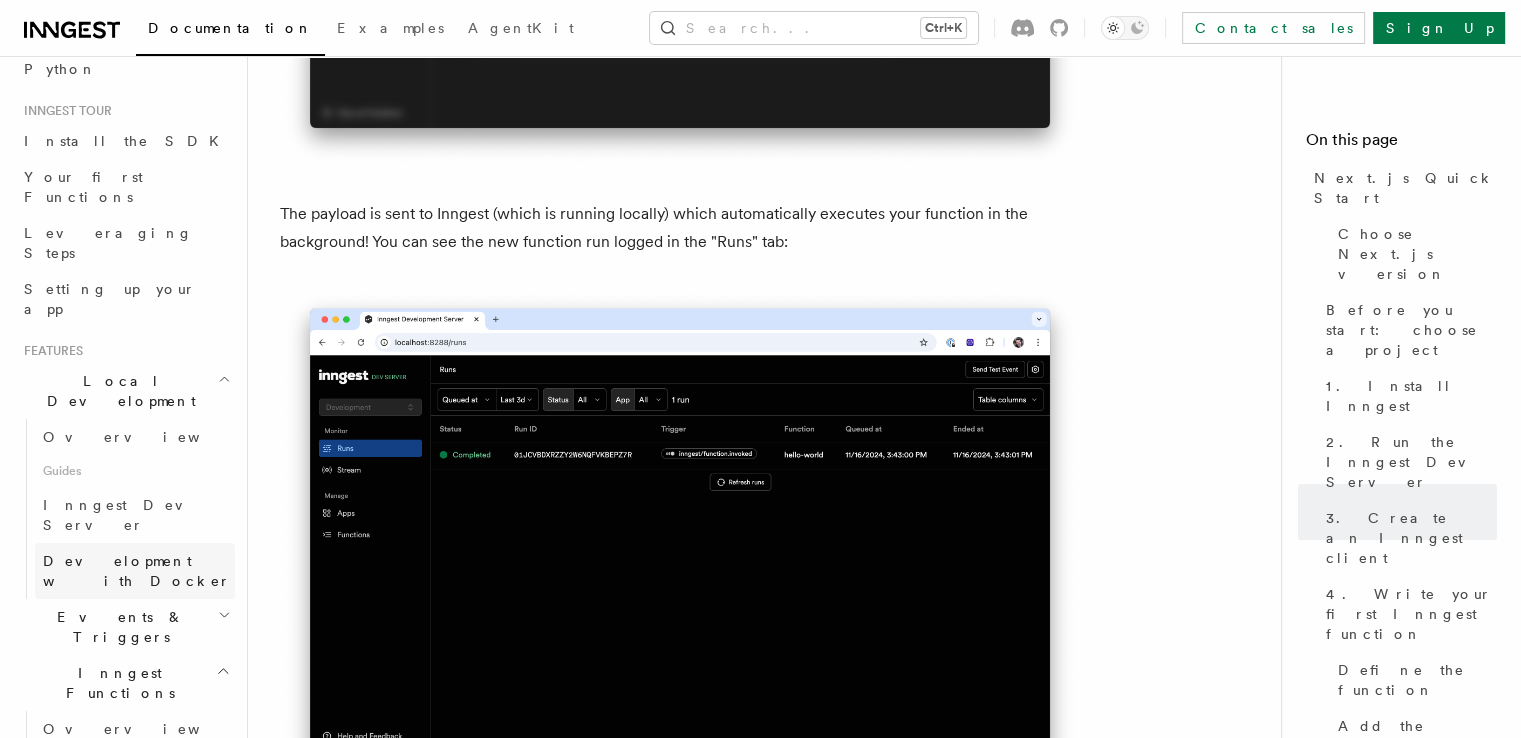 scroll, scrollTop: 200, scrollLeft: 0, axis: vertical 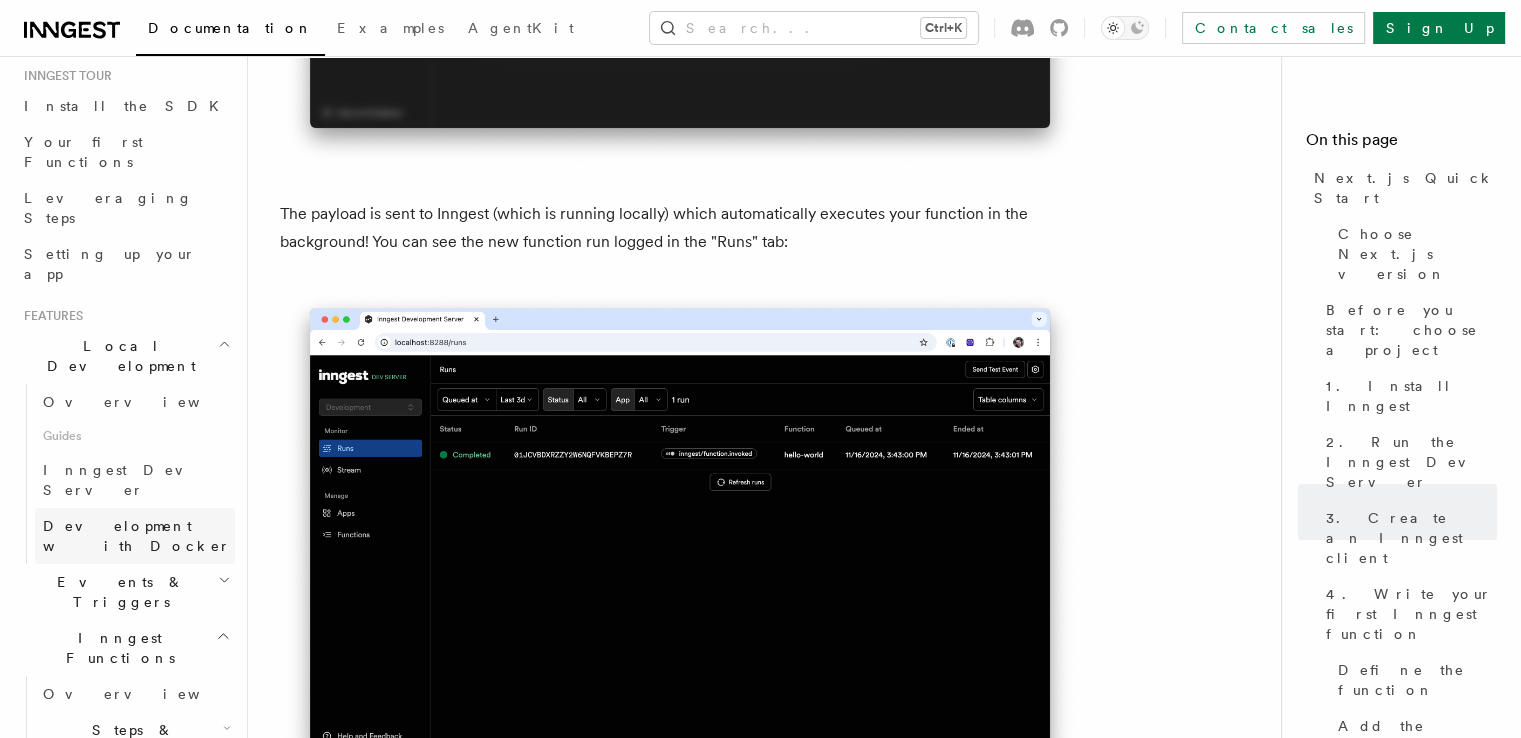 click on "Development with Docker" at bounding box center (137, 536) 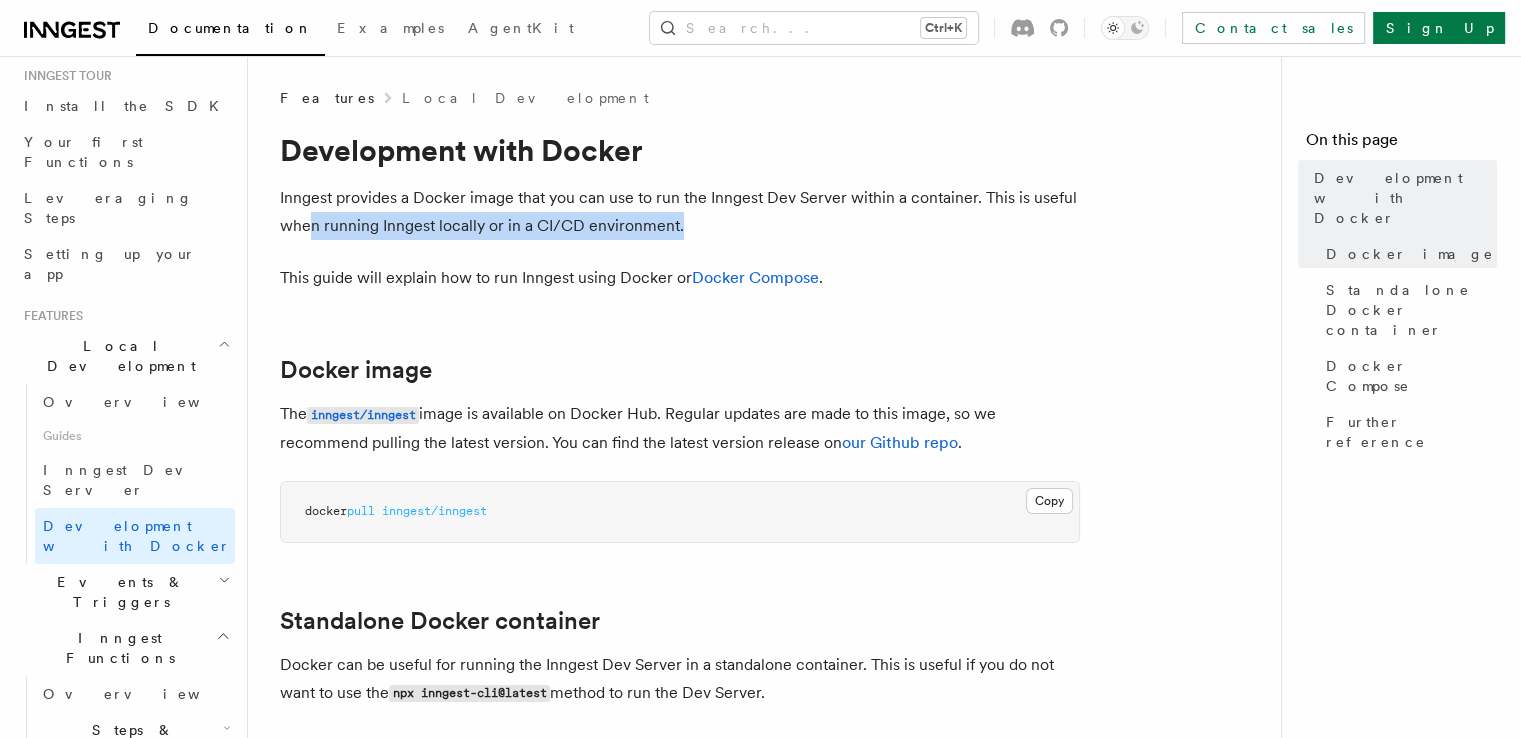 drag, startPoint x: 311, startPoint y: 230, endPoint x: 718, endPoint y: 230, distance: 407 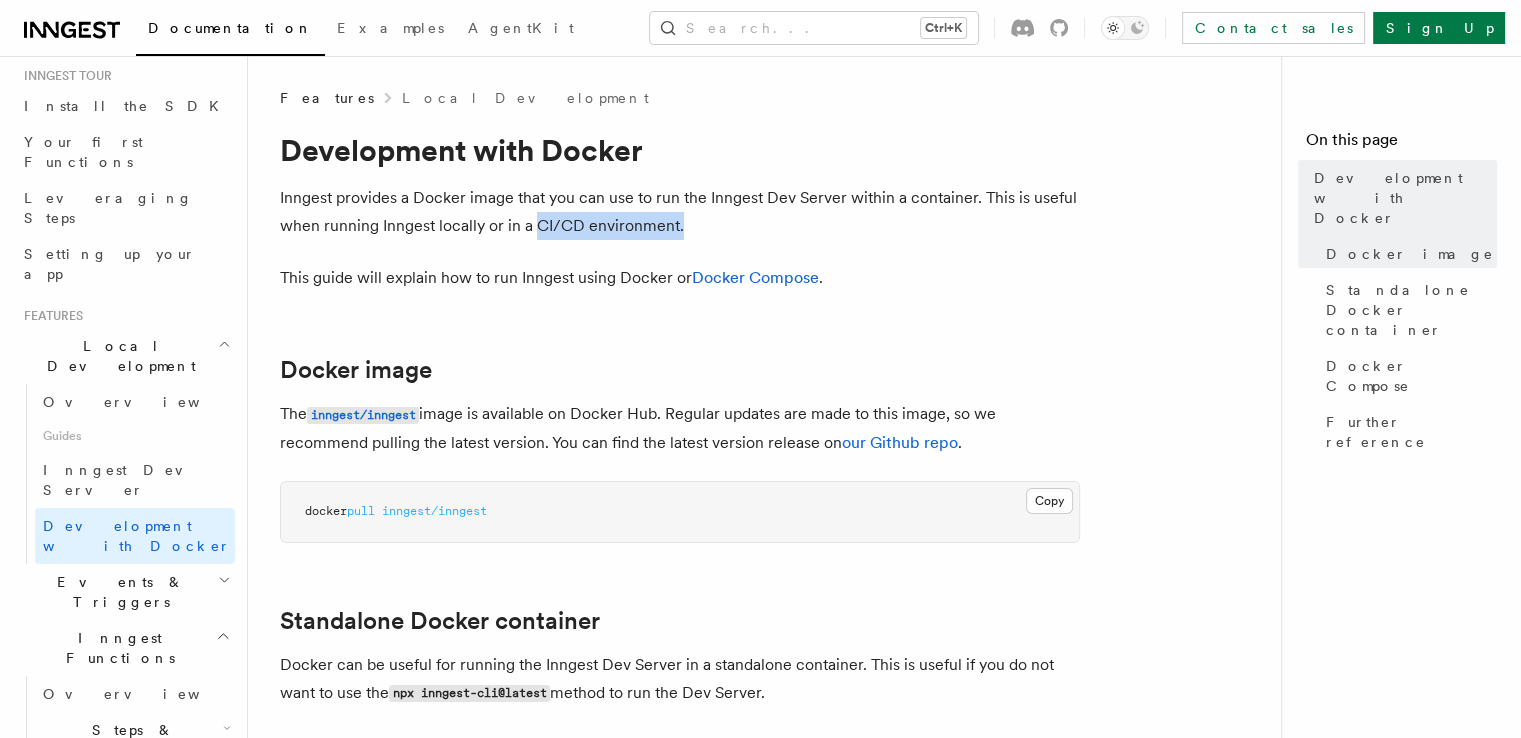drag, startPoint x: 537, startPoint y: 221, endPoint x: 686, endPoint y: 225, distance: 149.05368 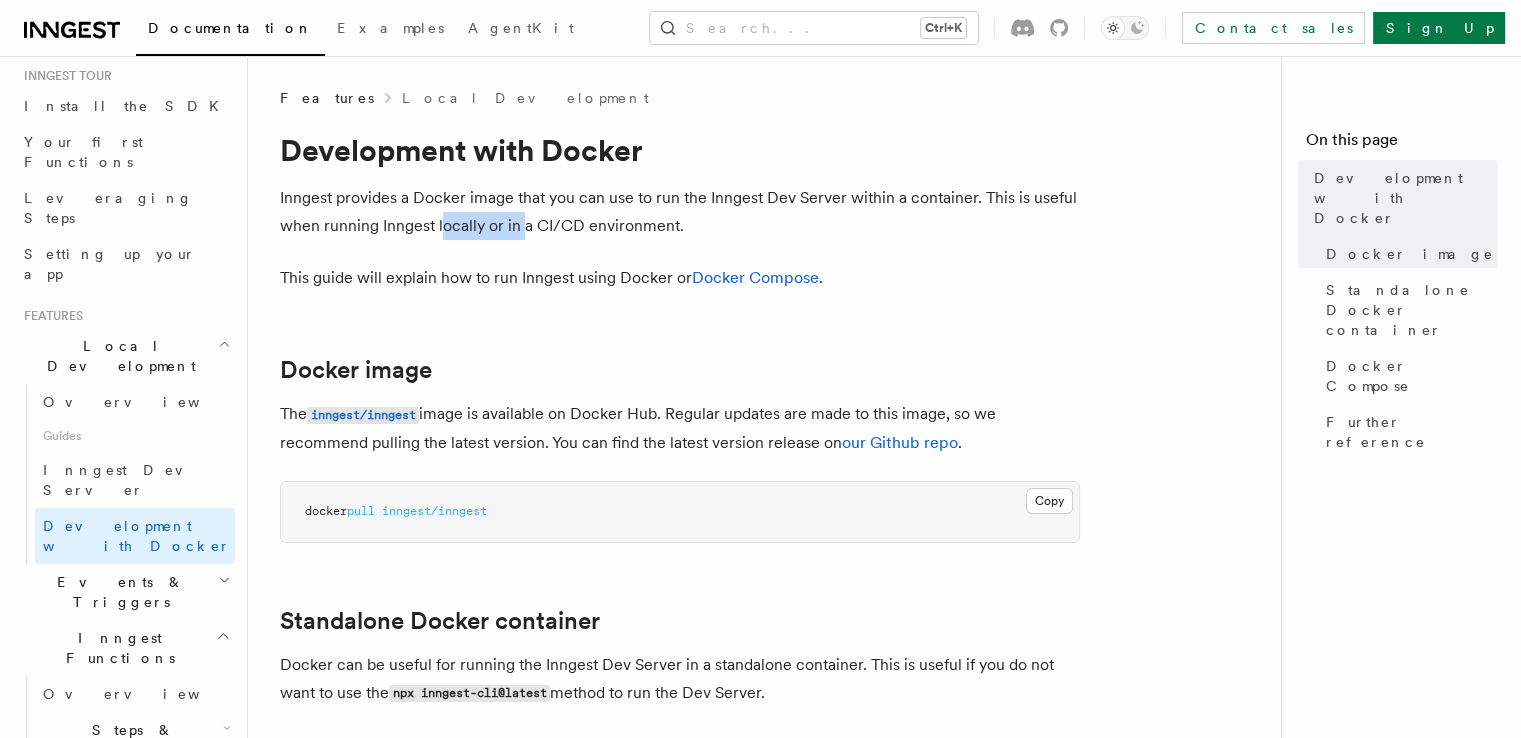 drag, startPoint x: 440, startPoint y: 221, endPoint x: 520, endPoint y: 225, distance: 80.09994 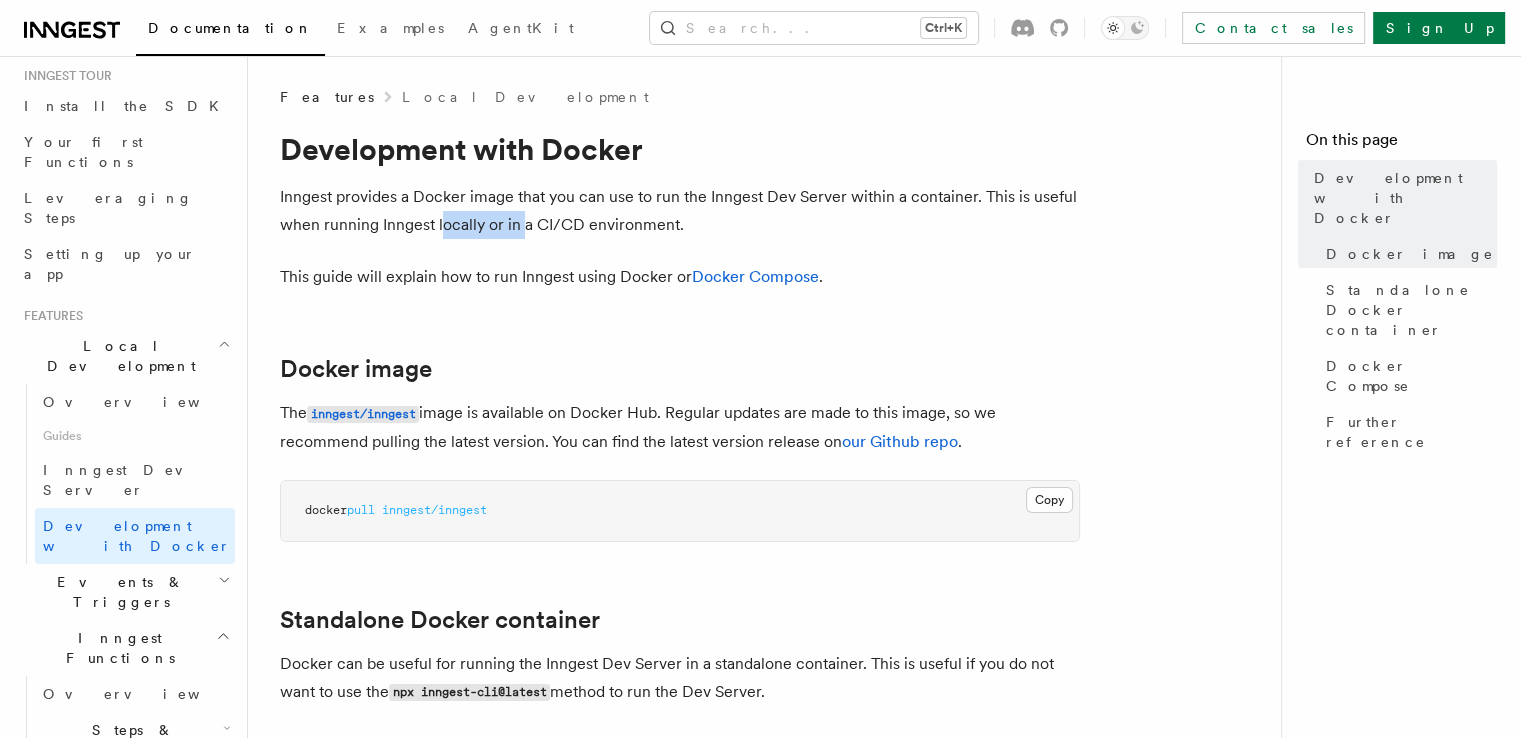 scroll, scrollTop: 0, scrollLeft: 0, axis: both 